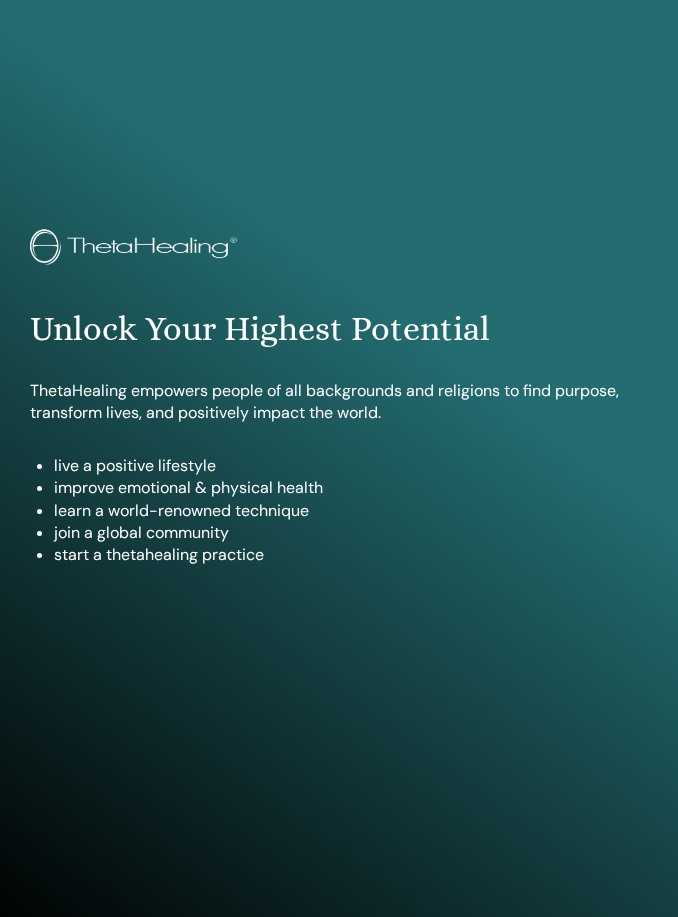 scroll, scrollTop: 820, scrollLeft: 0, axis: vertical 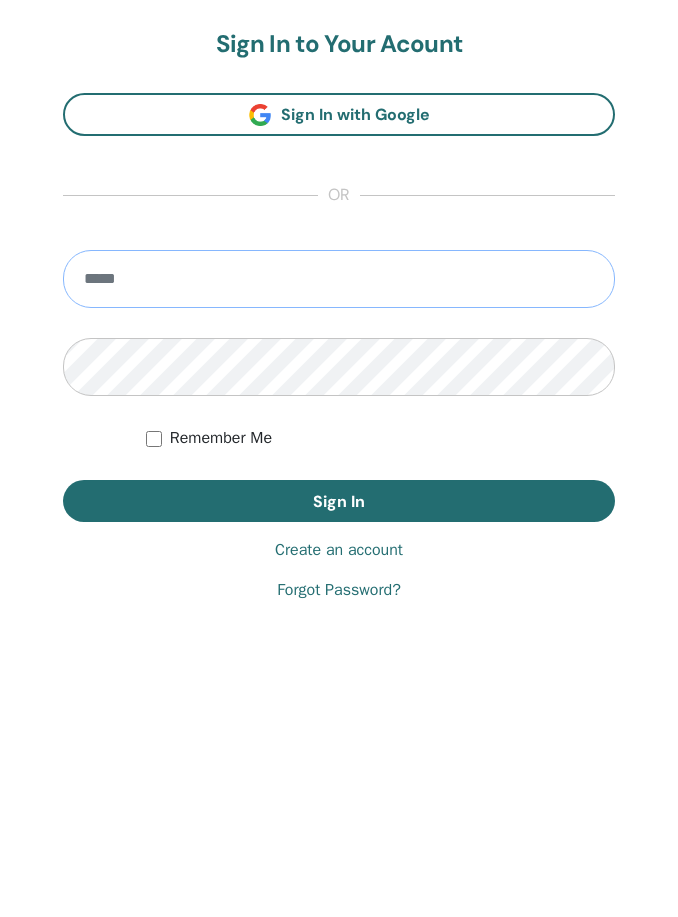 type on "**********" 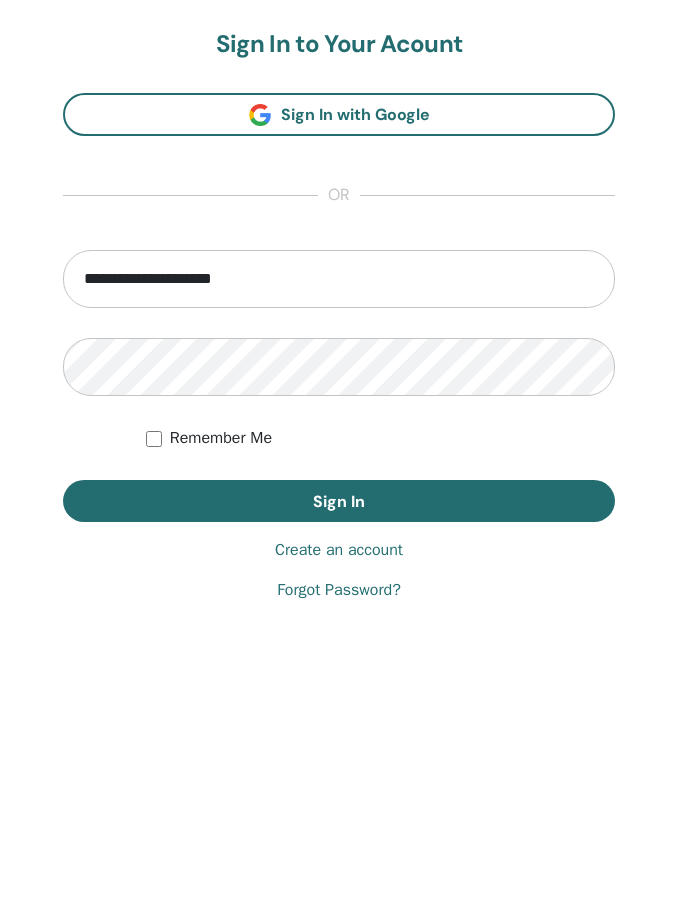 click on "Sign In" at bounding box center [339, 805] 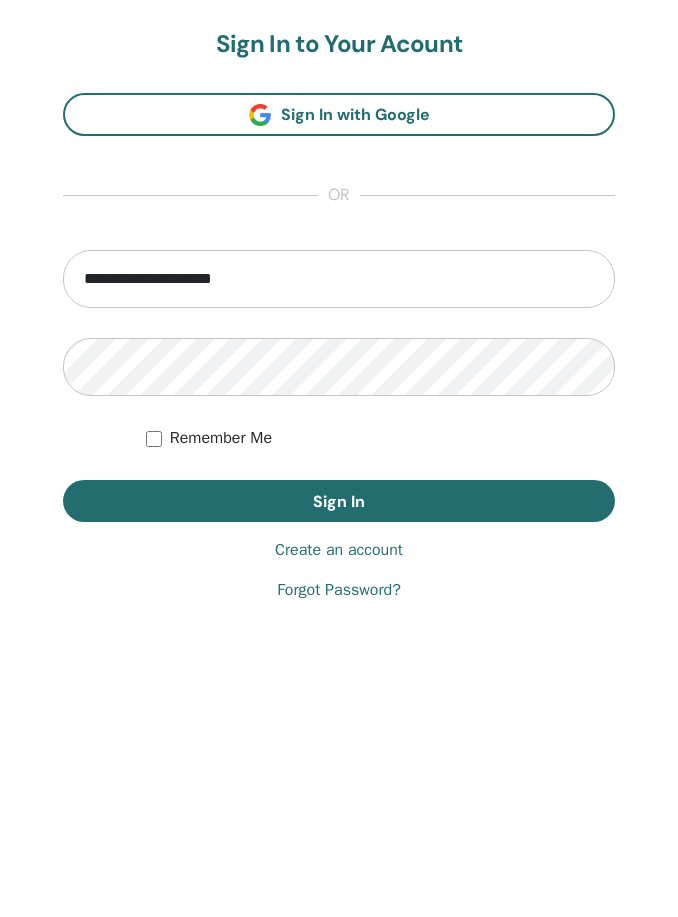 click on "Sign In" at bounding box center [339, 805] 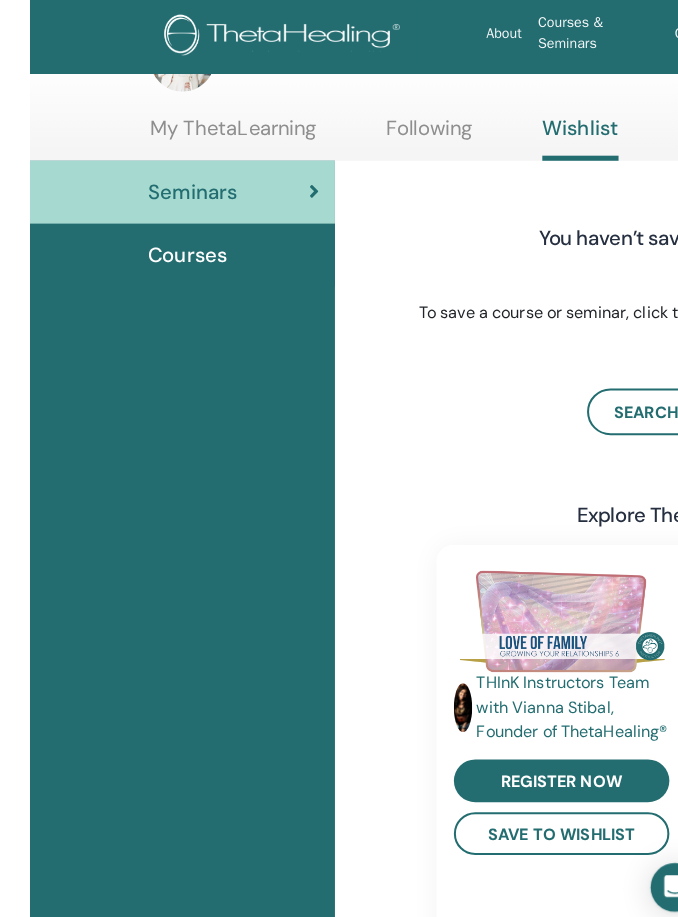 scroll, scrollTop: 24, scrollLeft: 0, axis: vertical 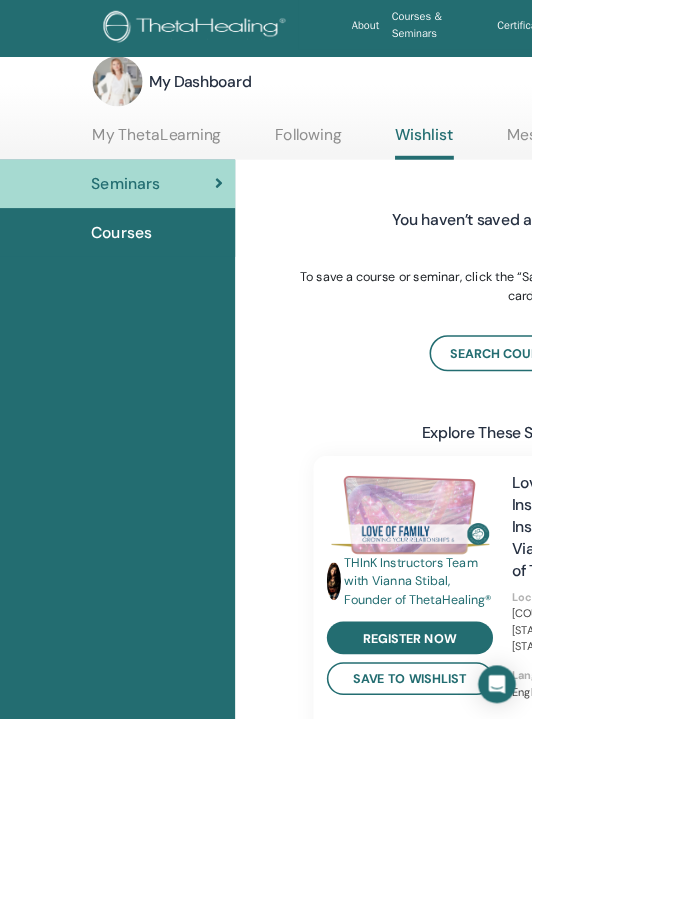 click on "Instructor Dashboard" at bounding box center [776, 104] 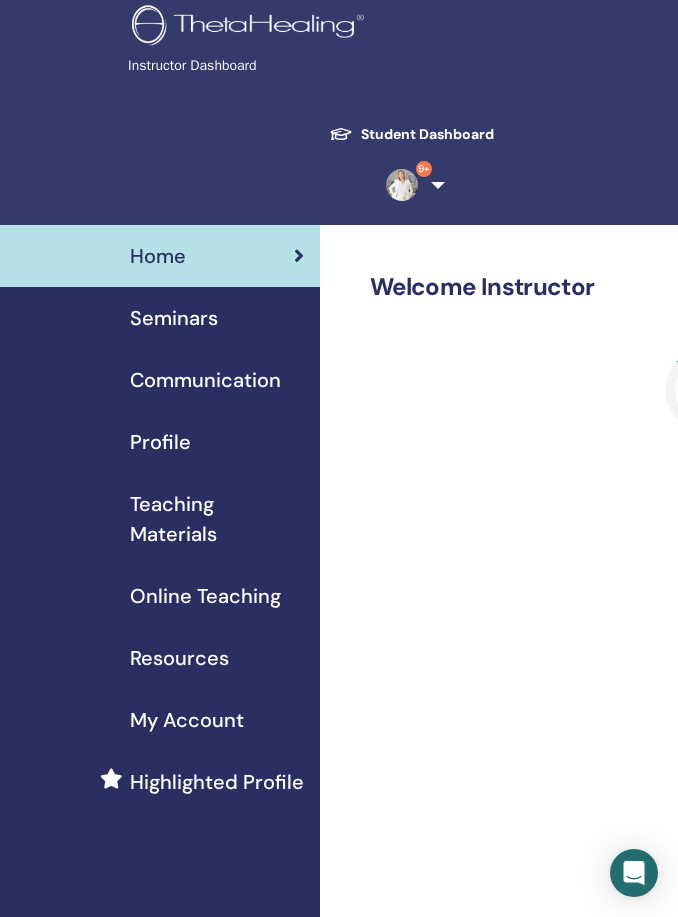 scroll, scrollTop: 0, scrollLeft: 0, axis: both 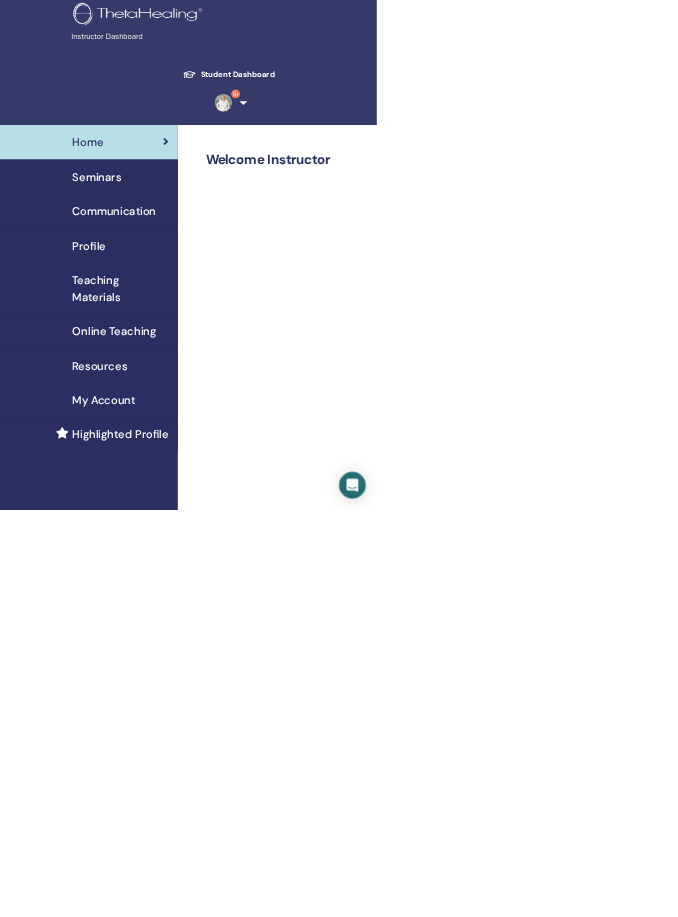 click on "Seminars" at bounding box center (174, 318) 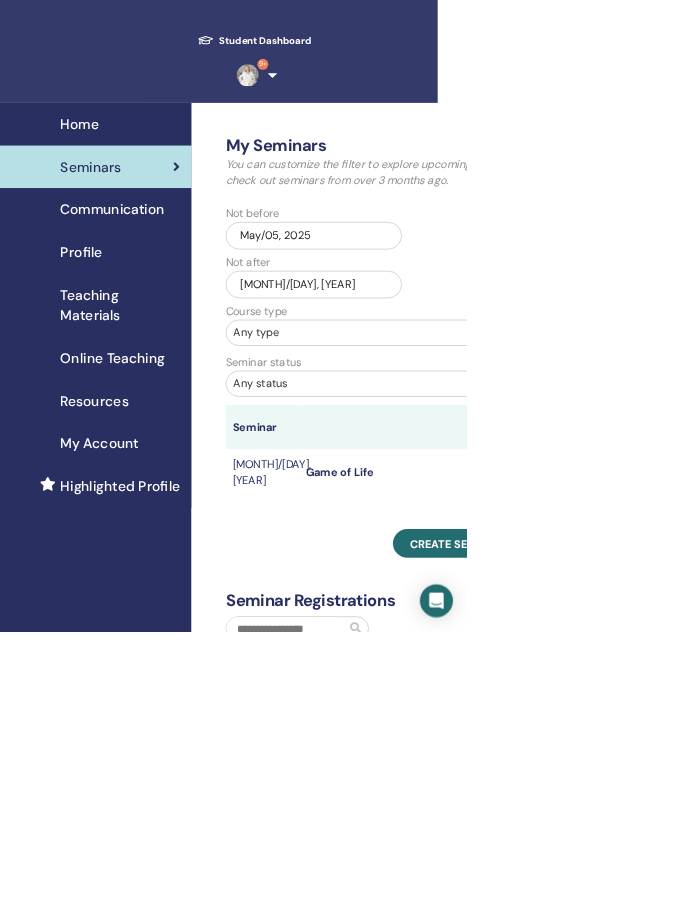 scroll, scrollTop: 73, scrollLeft: 52, axis: both 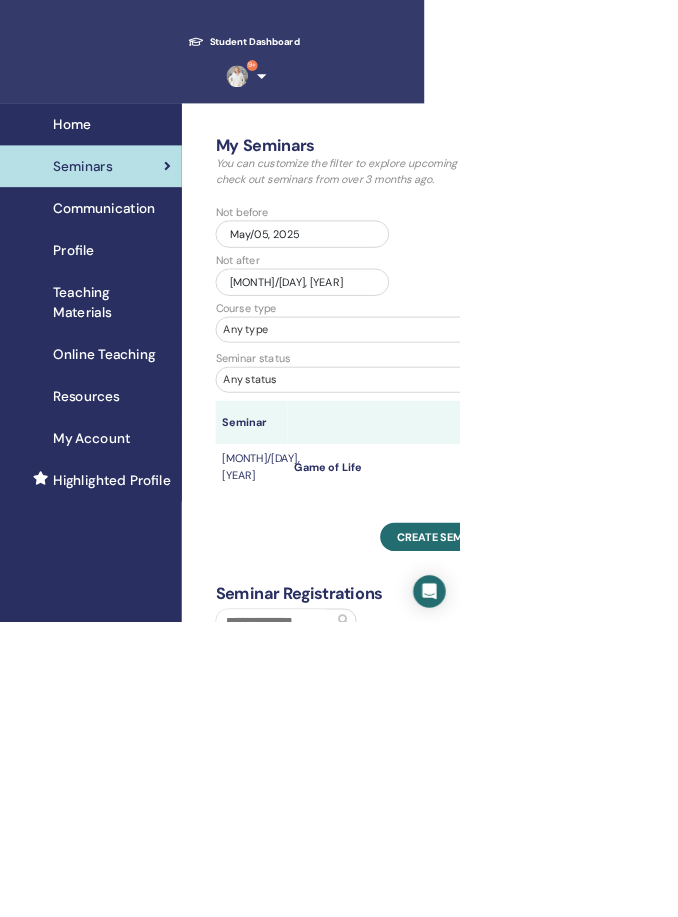 click on "Create seminar" at bounding box center (653, 792) 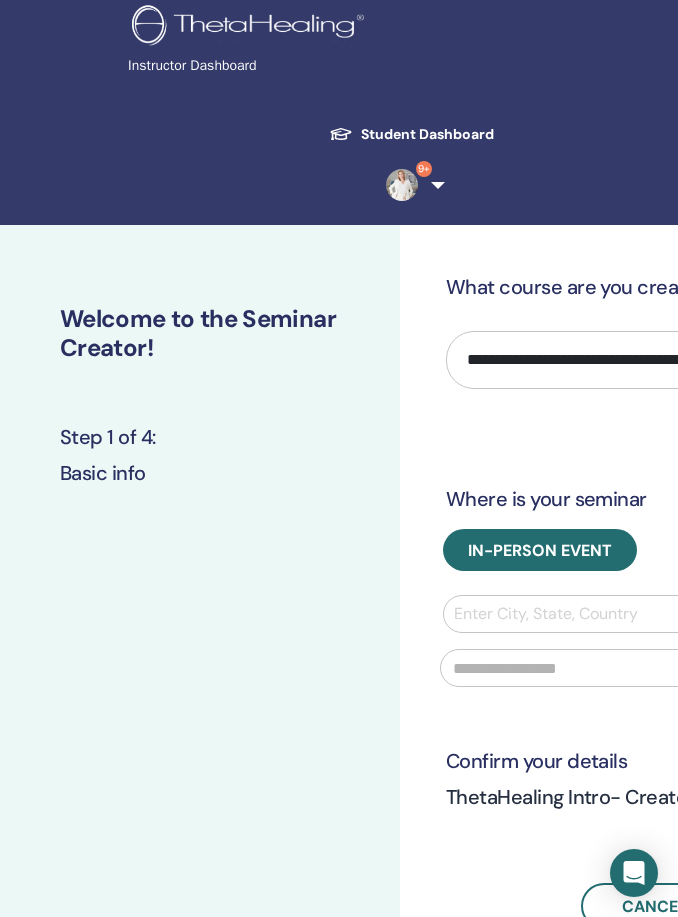 scroll, scrollTop: 82, scrollLeft: 0, axis: vertical 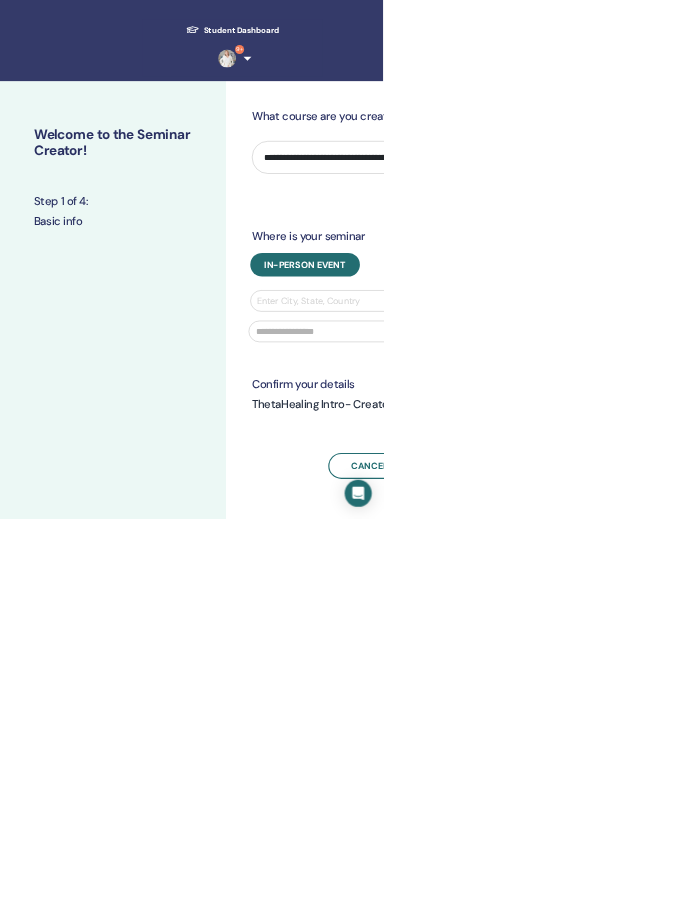 click on "**********" at bounding box center (800, 635) 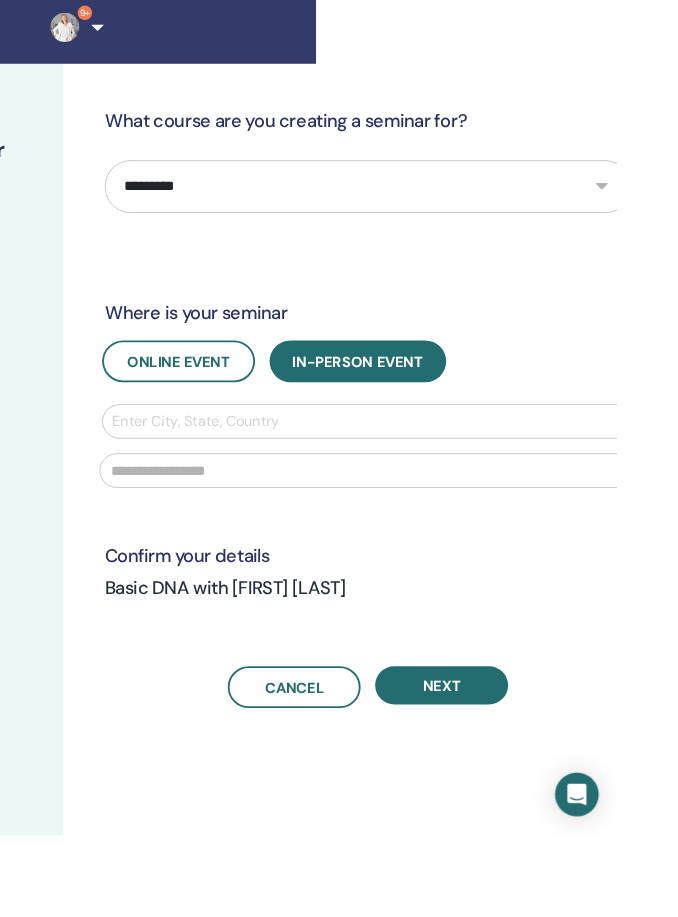 scroll, scrollTop: 155, scrollLeft: 331, axis: both 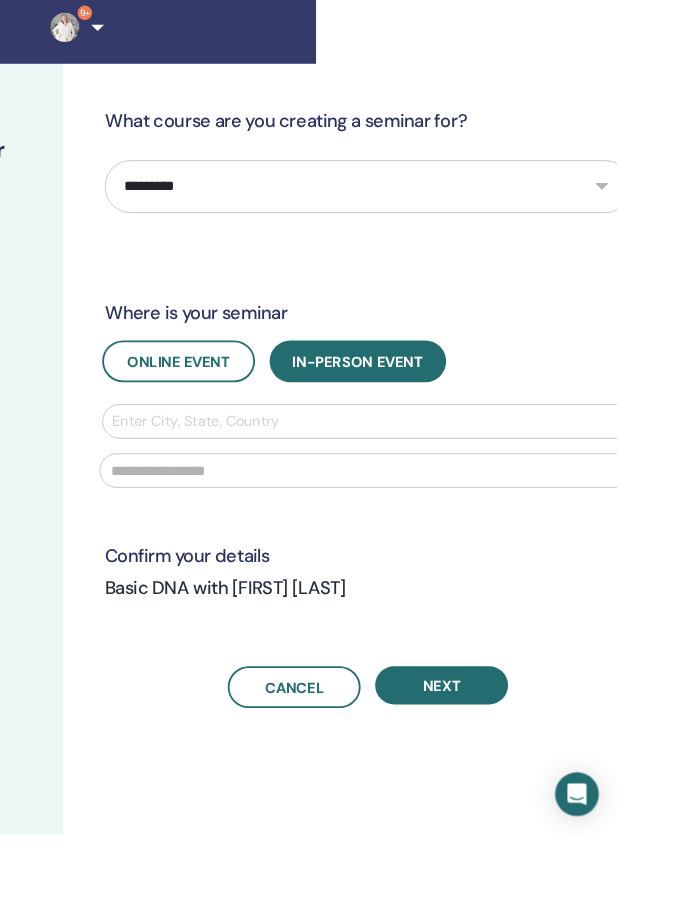 click on "Next" at bounding box center (485, 753) 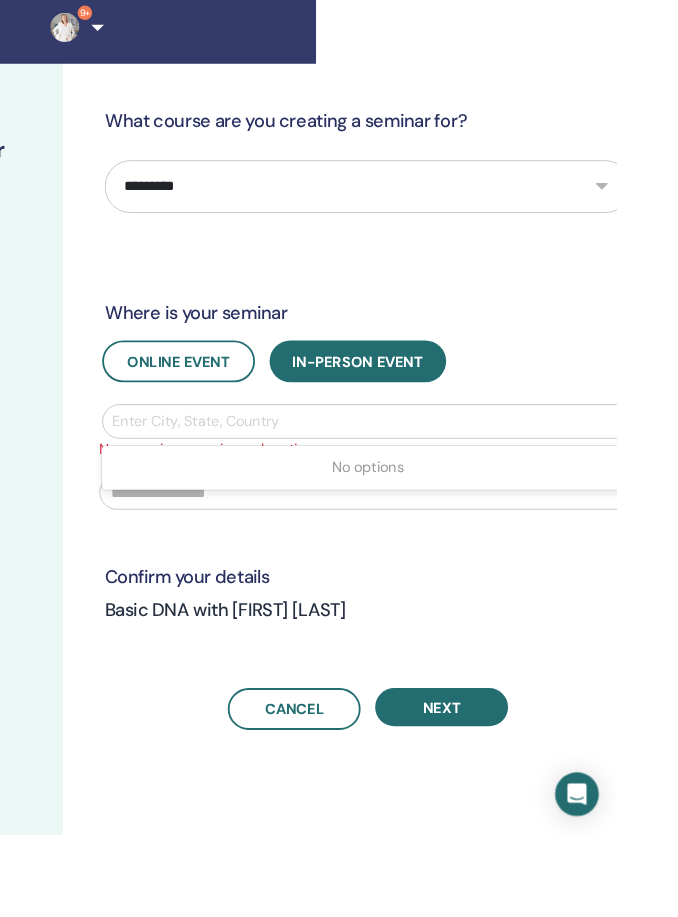 scroll, scrollTop: 155, scrollLeft: 331, axis: both 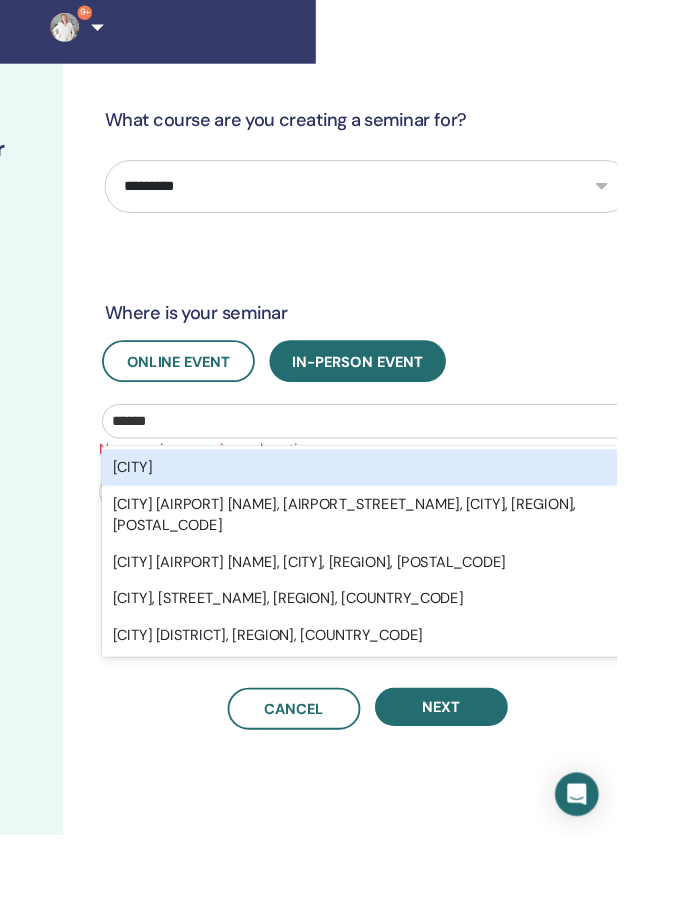 click on "Москва" at bounding box center [404, 514] 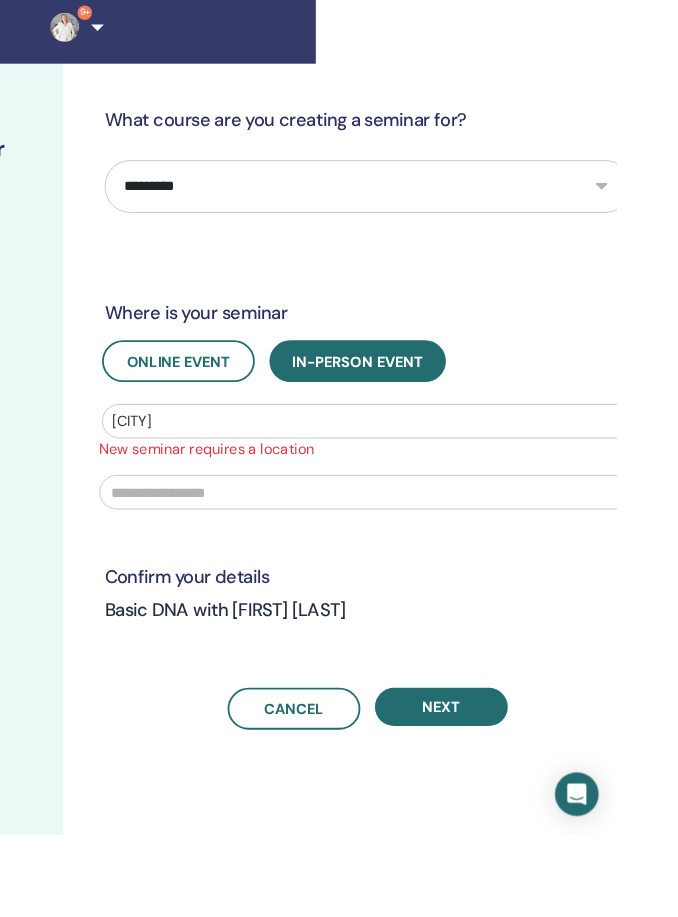 click on "Online Event In-Person Event   Select is focused ,type to refine list, press Down to open the menu,  Москва New seminar requires a location" at bounding box center [404, 473] 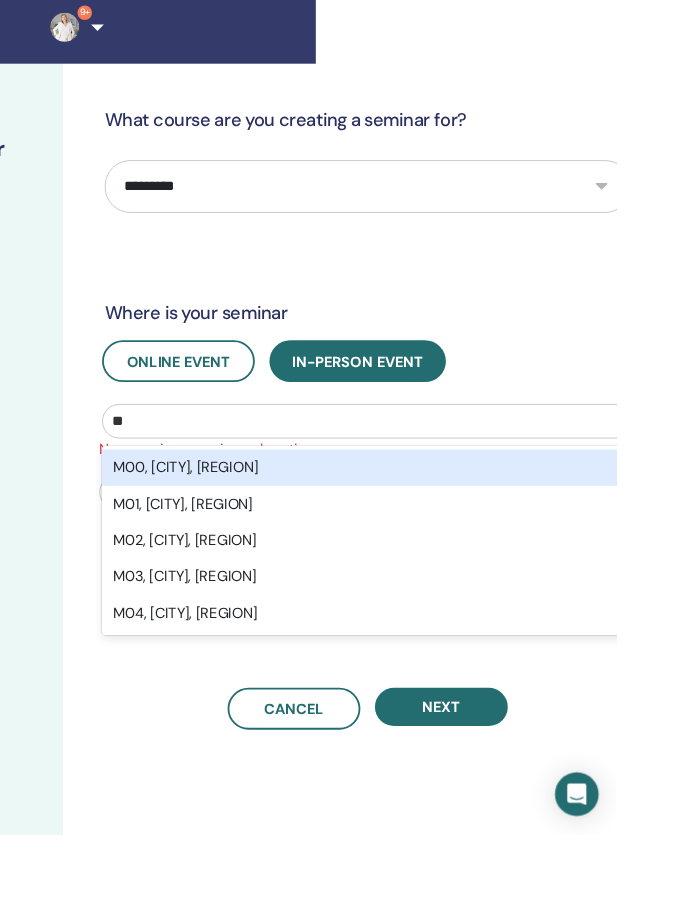 type on "*" 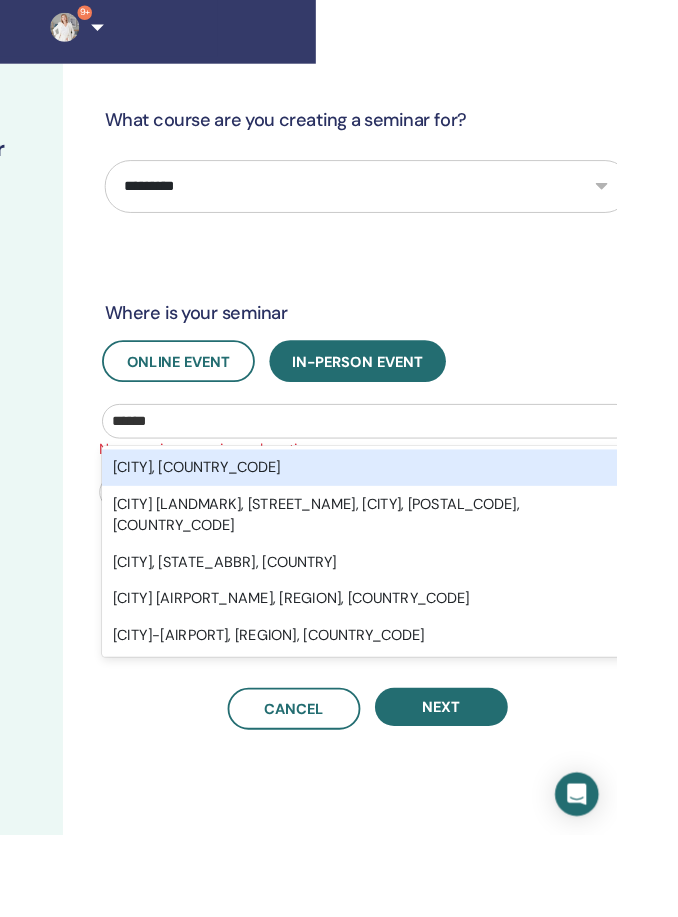 click on "[CITY], [COUNTRY]" at bounding box center (404, 514) 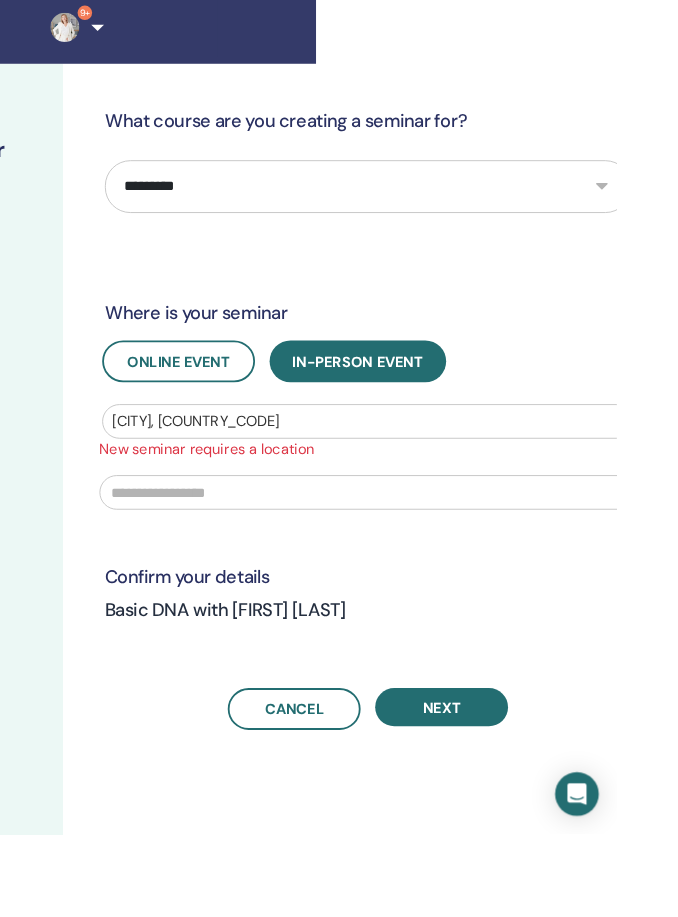 click at bounding box center (404, 541) 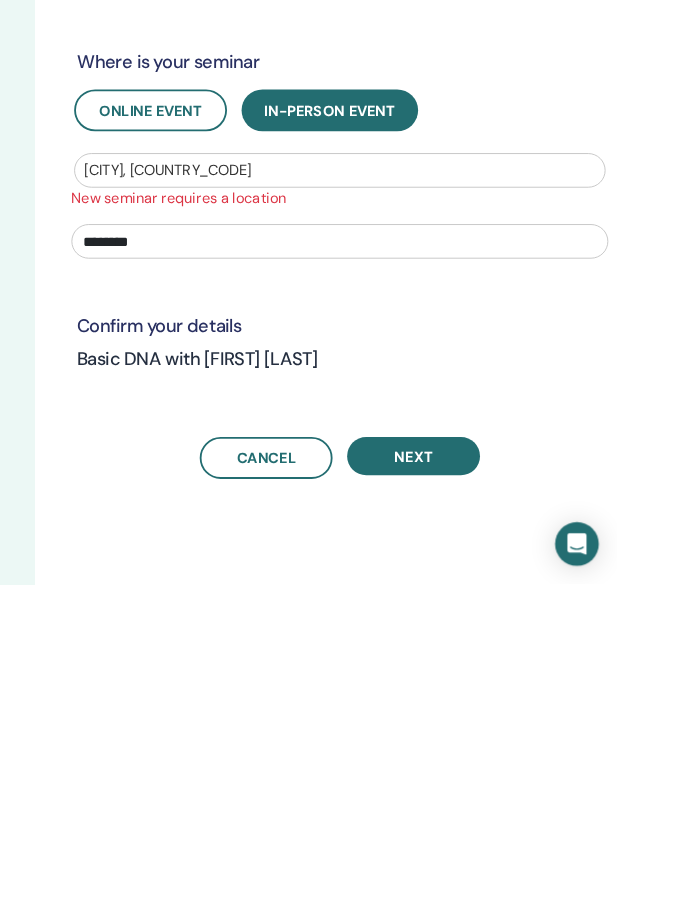 type on "*********" 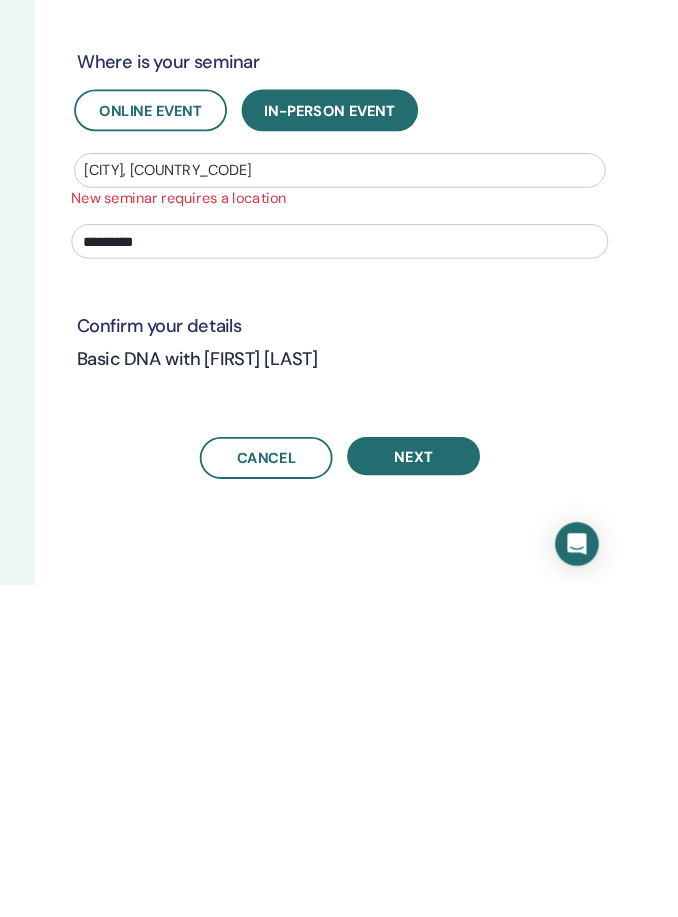click on "Next" at bounding box center (454, 777) 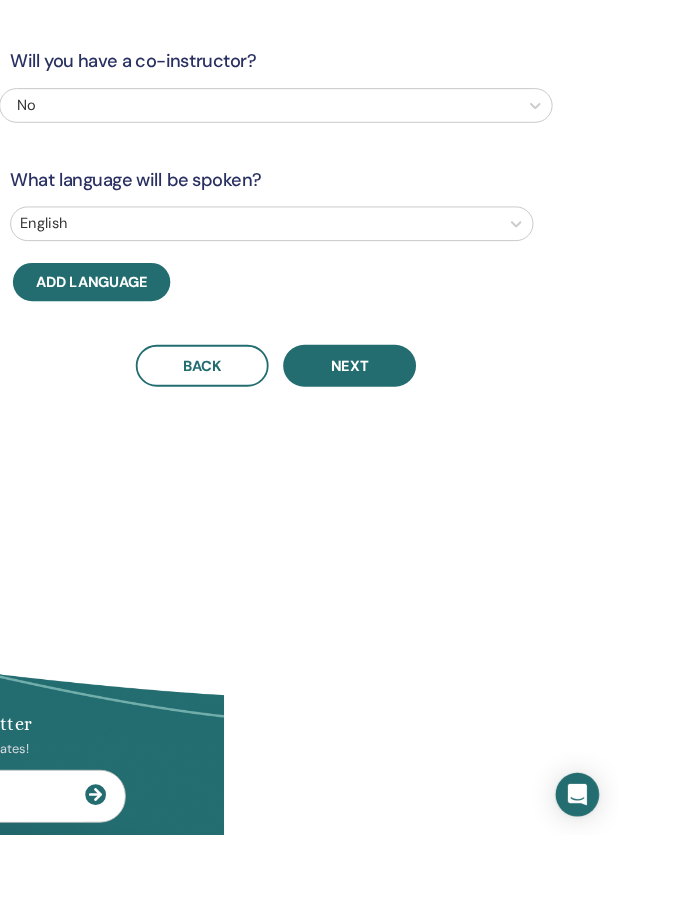 scroll, scrollTop: 248, scrollLeft: 442, axis: both 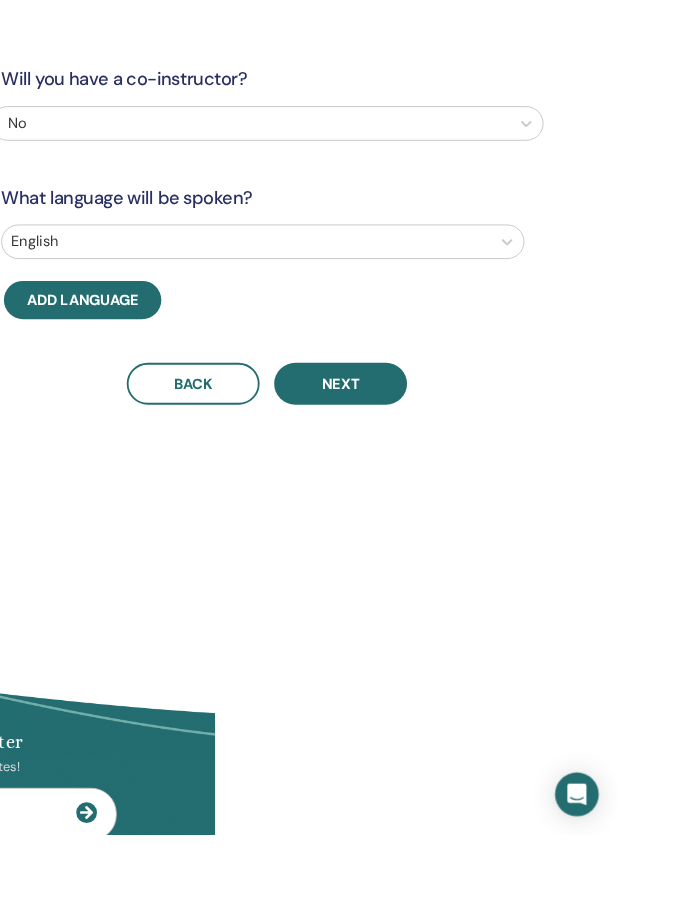 click 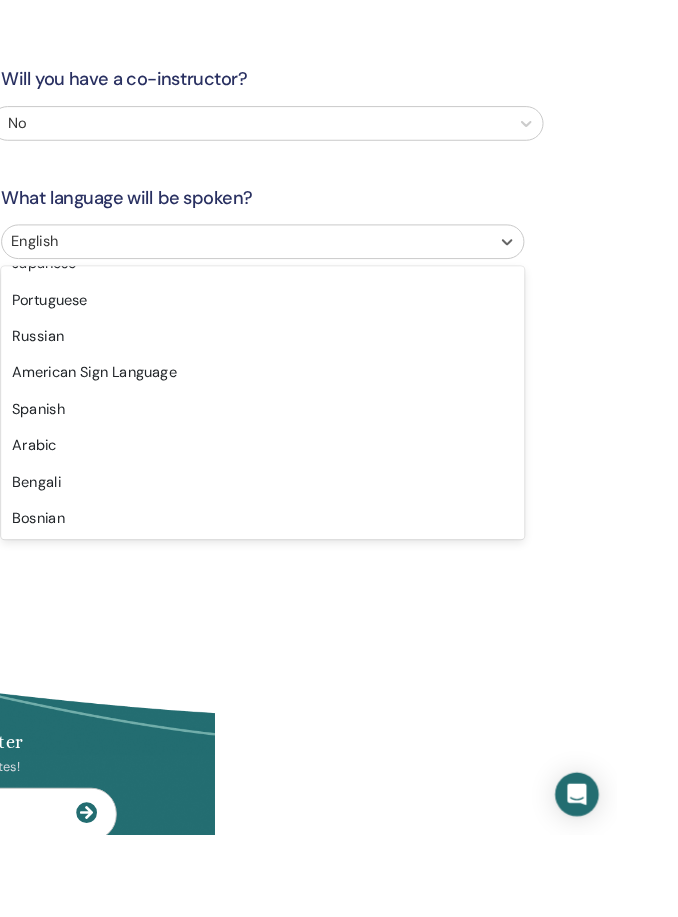 scroll, scrollTop: 148, scrollLeft: 0, axis: vertical 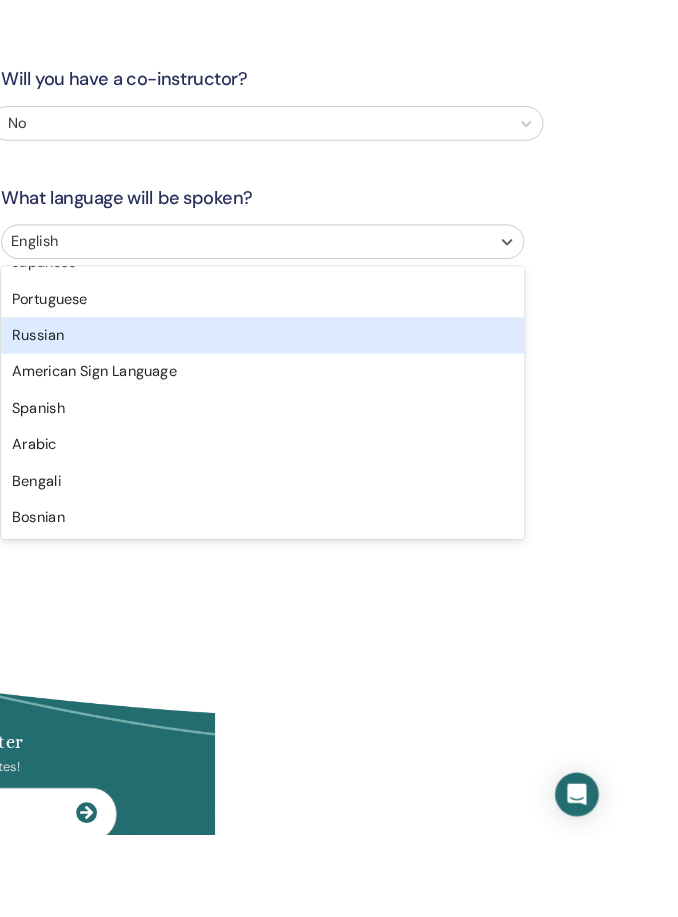 click on "Russian" at bounding box center (288, 369) 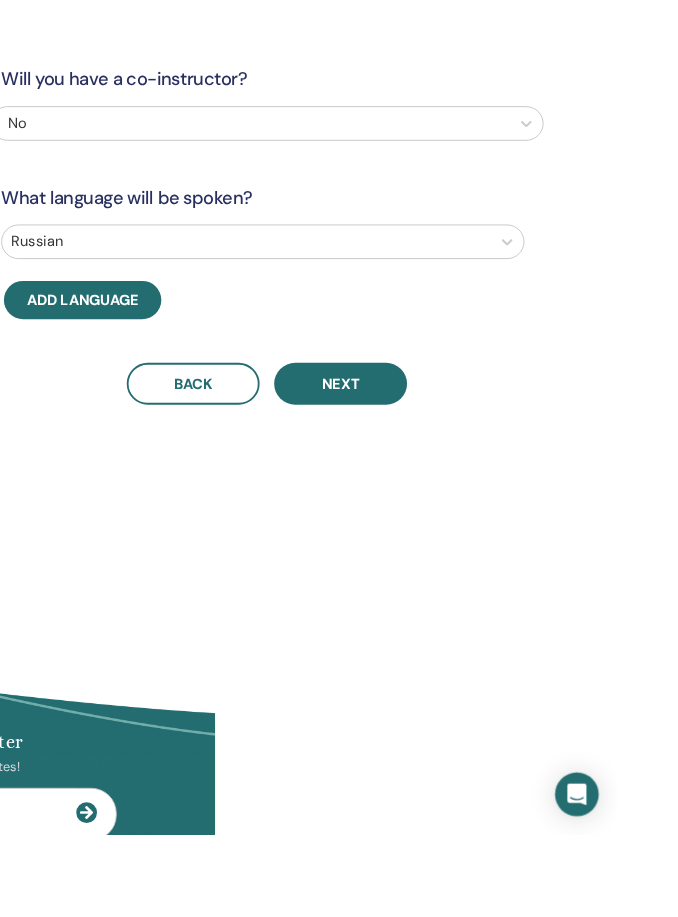 click on "Next" at bounding box center [374, 422] 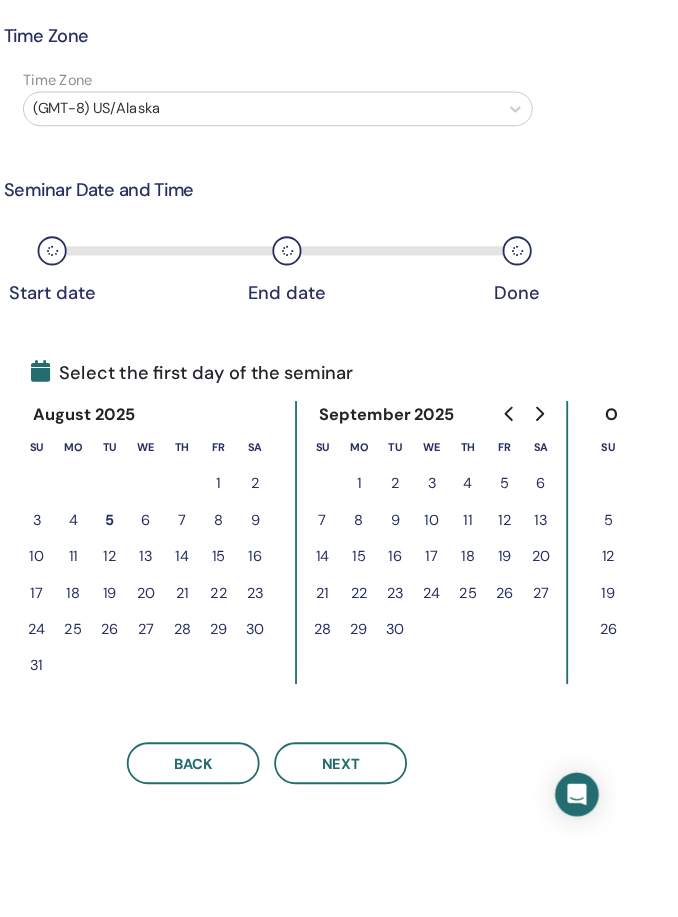 click on "15" at bounding box center [240, 612] 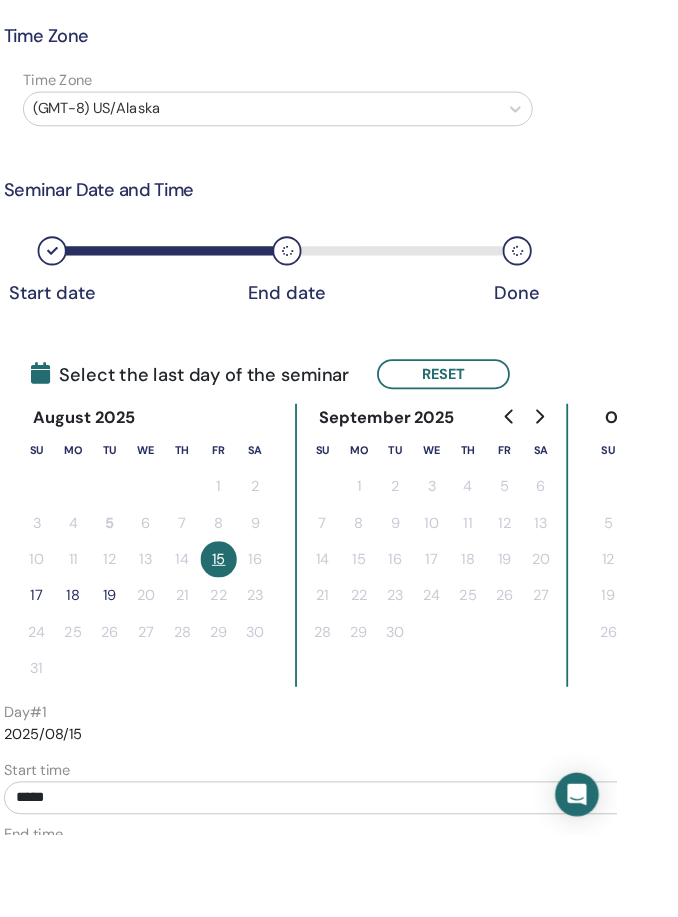 click on "17" at bounding box center (40, 655) 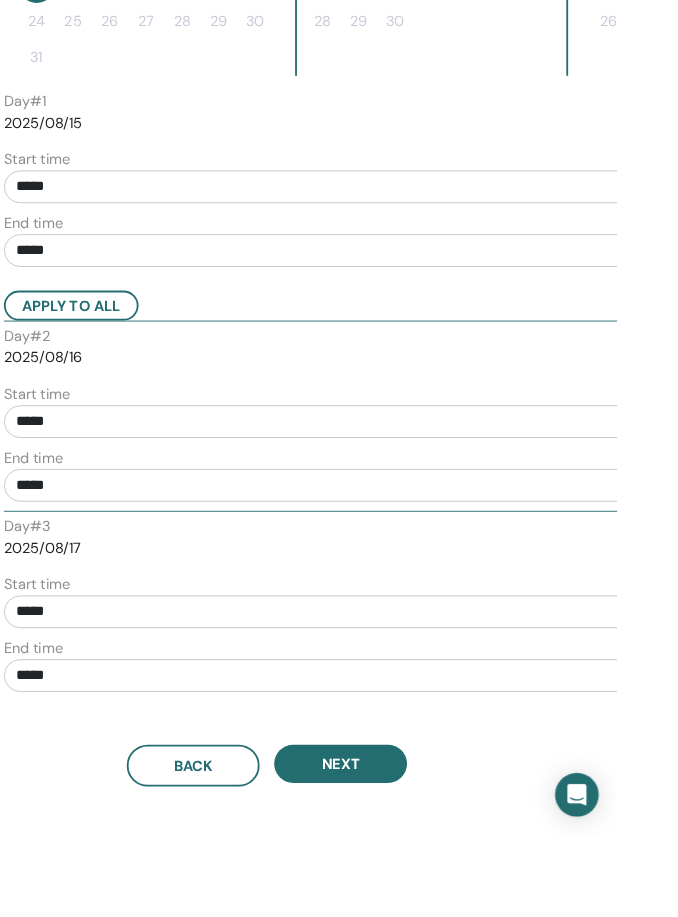 click on "*****" at bounding box center (396, 205) 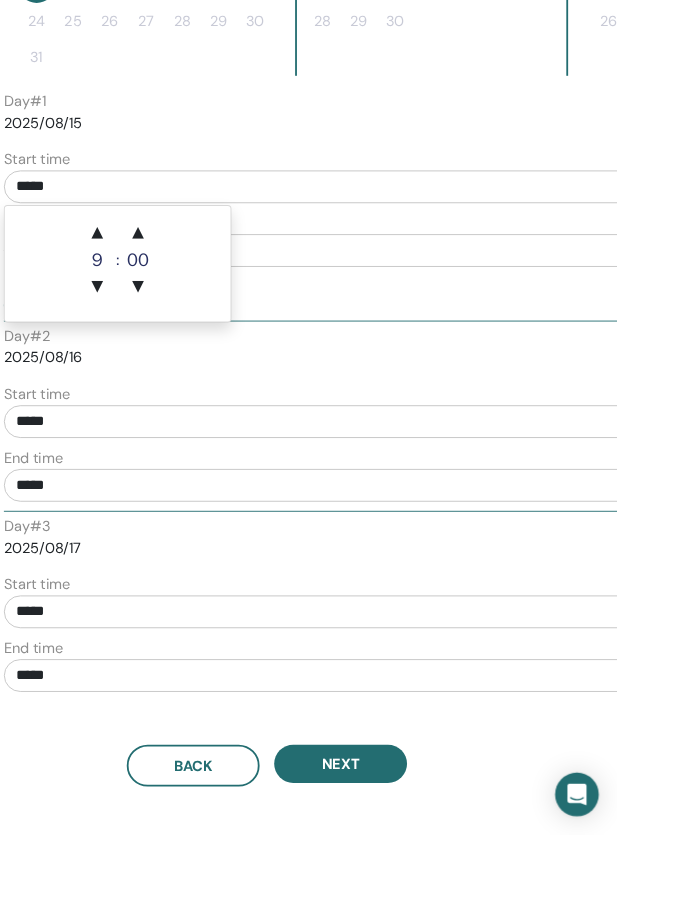 scroll, scrollTop: 920, scrollLeft: 442, axis: both 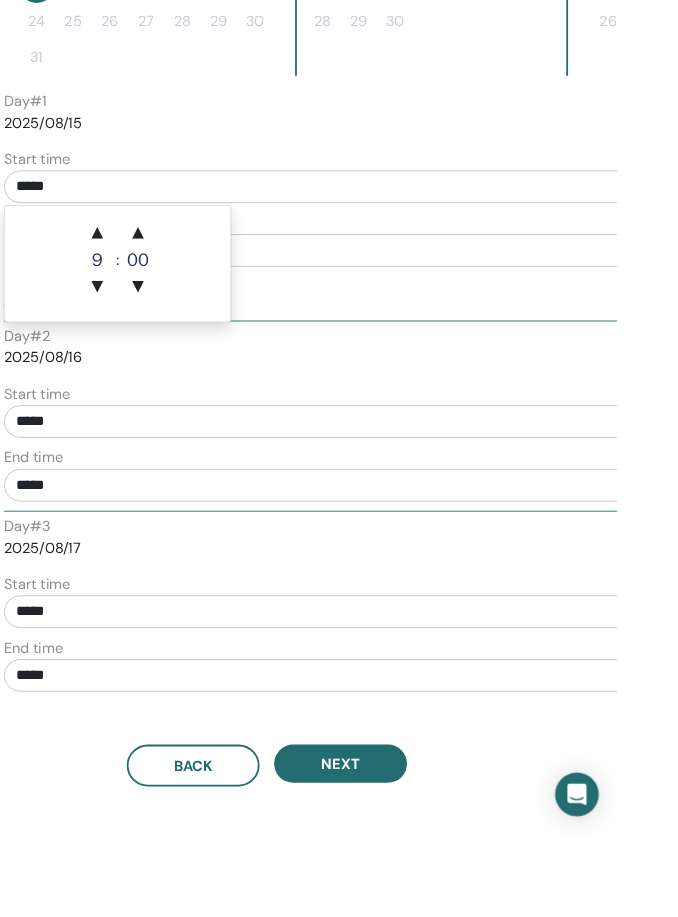 click on "▲" at bounding box center (107, 256) 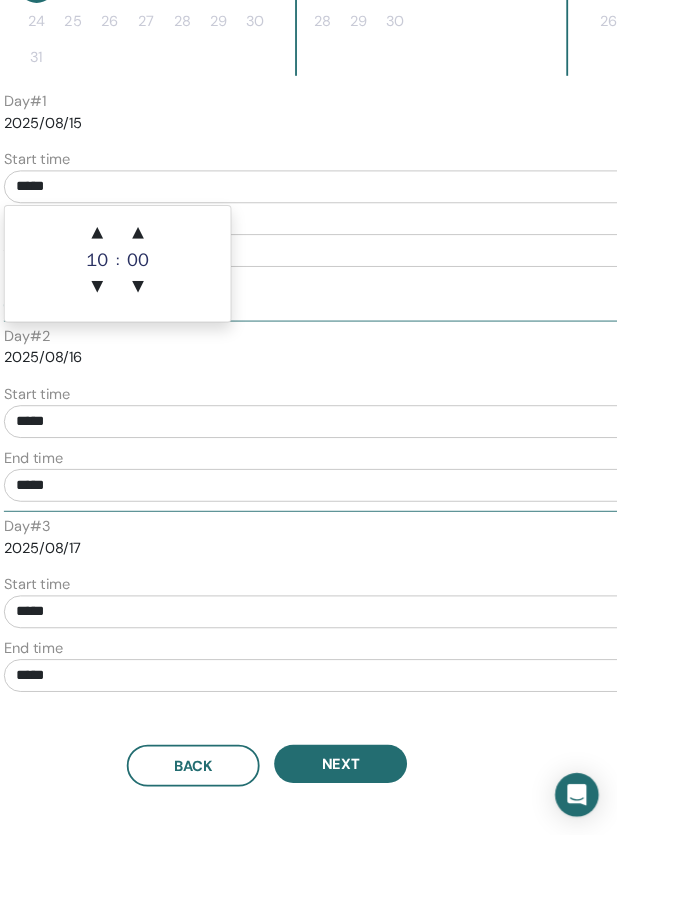 scroll, scrollTop: 920, scrollLeft: 442, axis: both 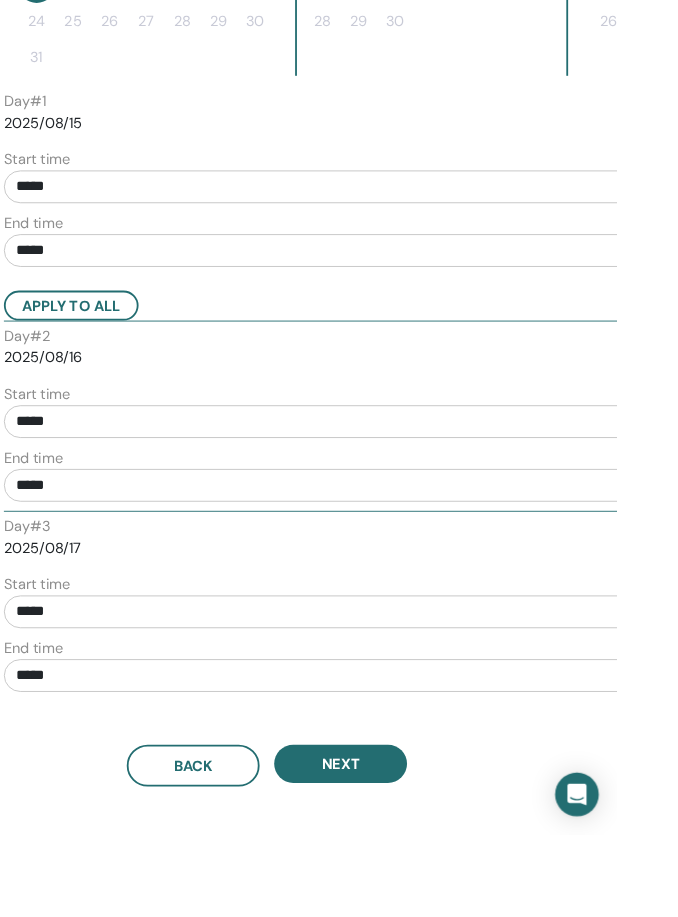 click on "2025/08/15" at bounding box center [396, 135] 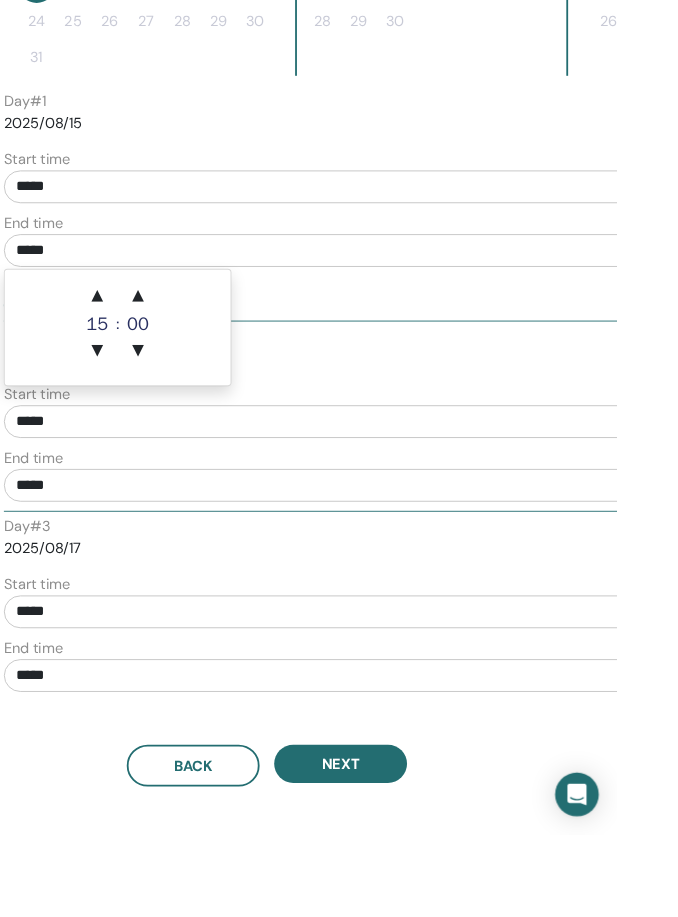 scroll, scrollTop: 920, scrollLeft: 442, axis: both 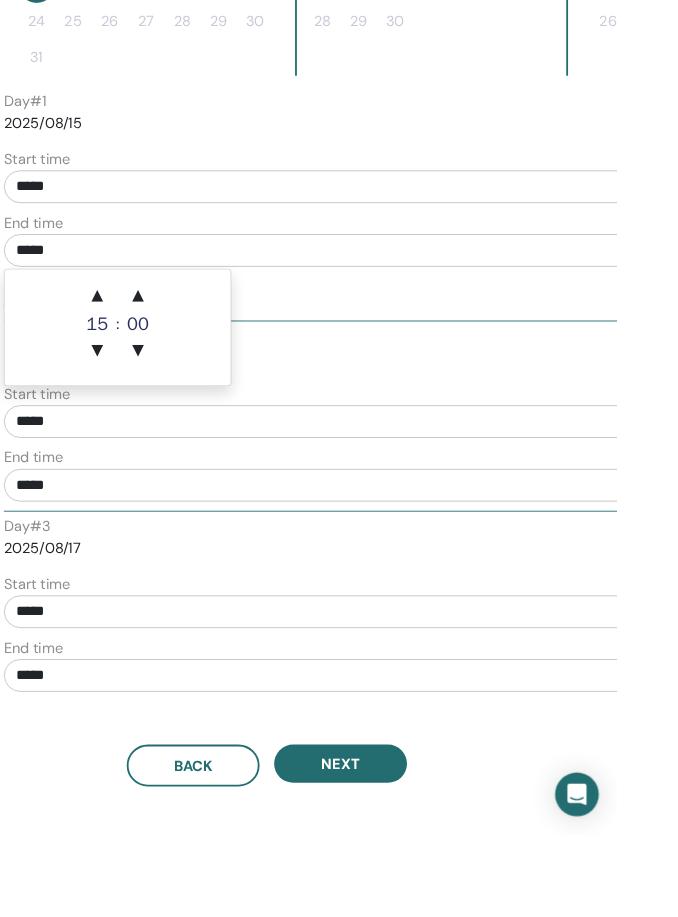 click on "▲" at bounding box center (107, 326) 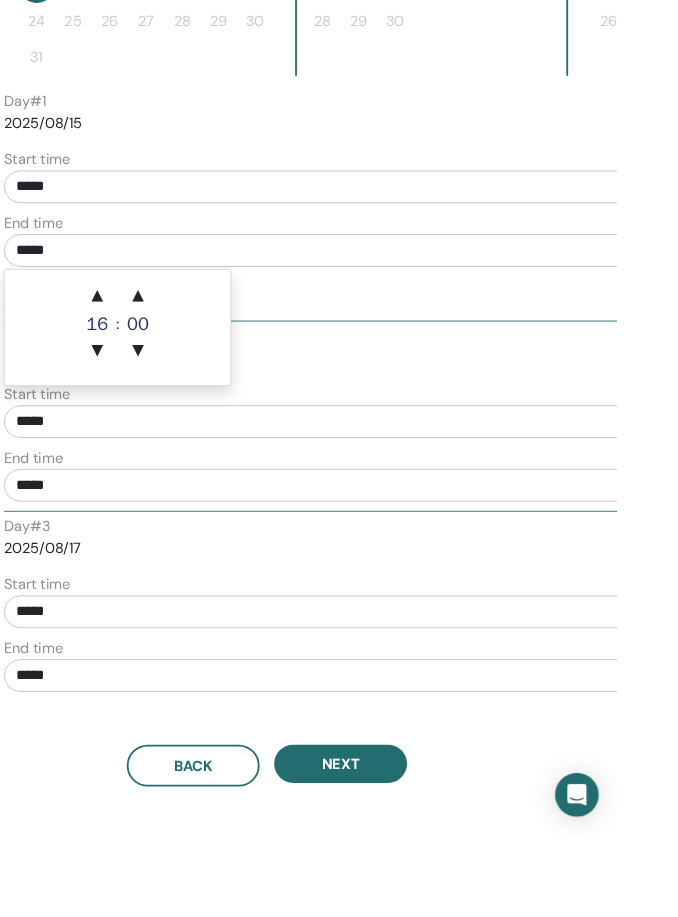 click on "▲" at bounding box center (107, 326) 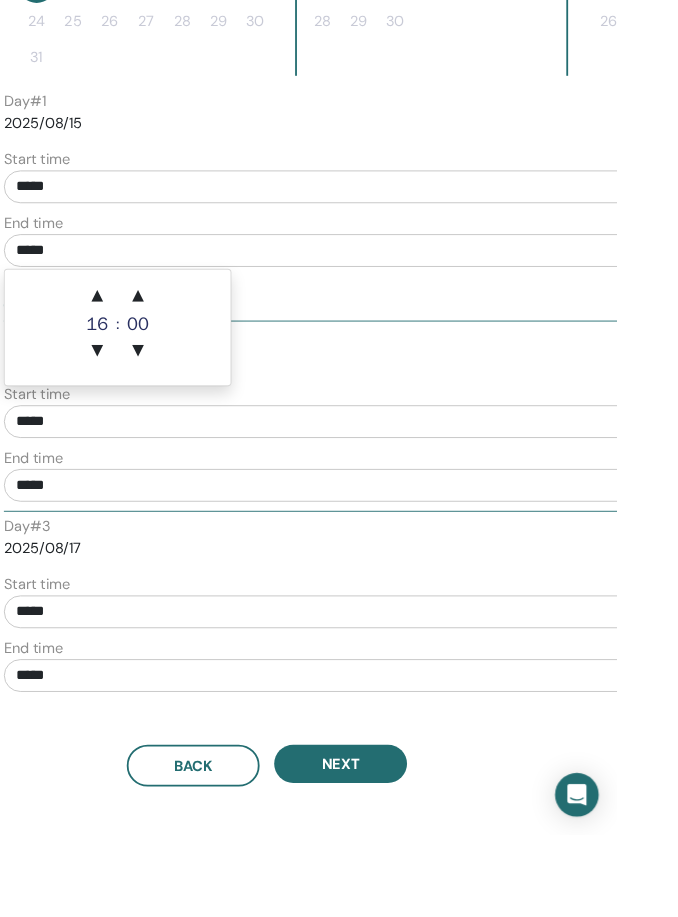 type on "*****" 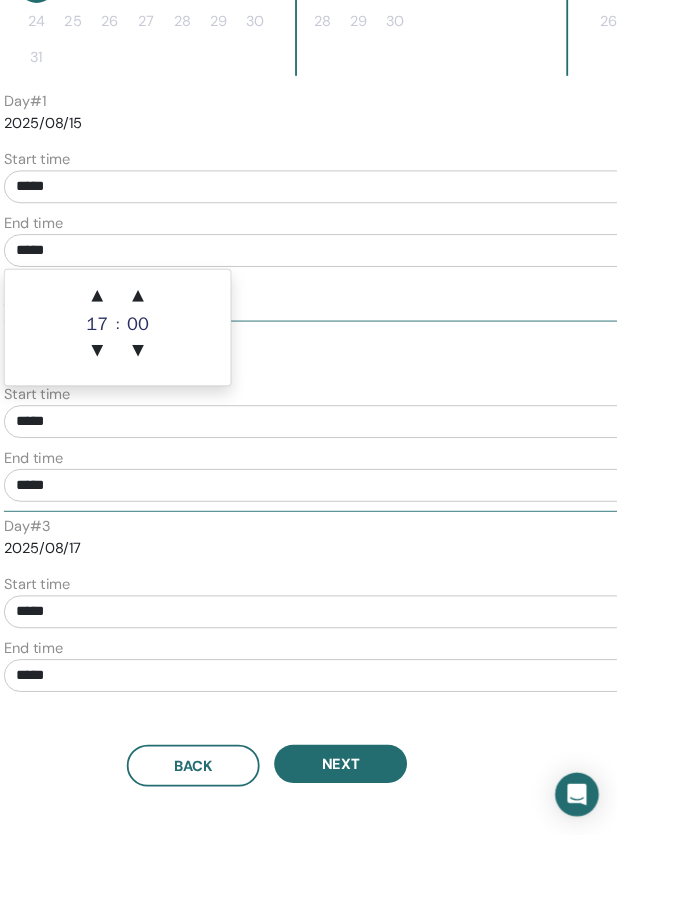 click on "Next" at bounding box center [374, 839] 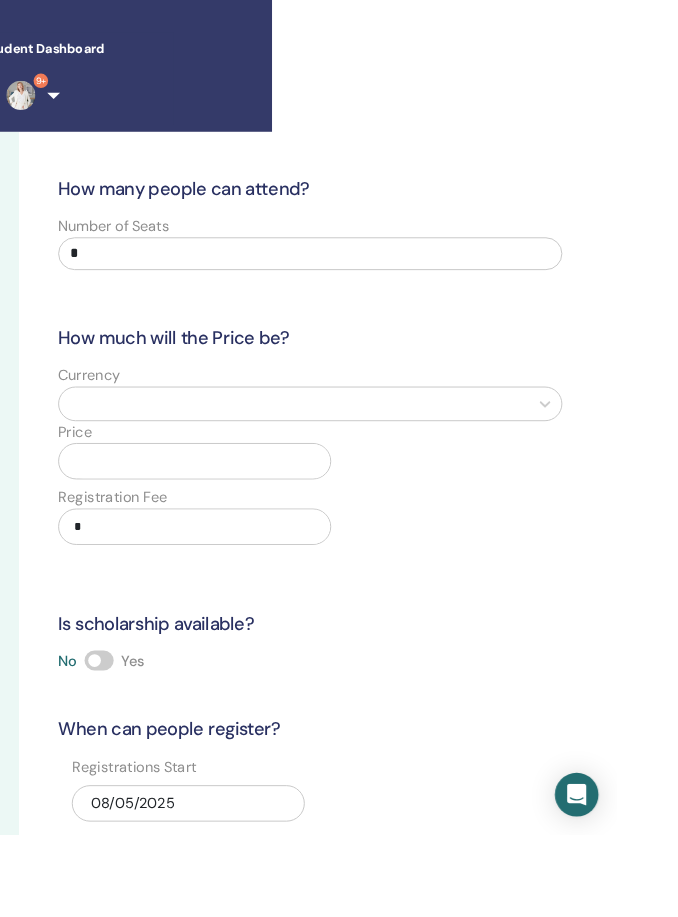 scroll, scrollTop: 0, scrollLeft: 379, axis: horizontal 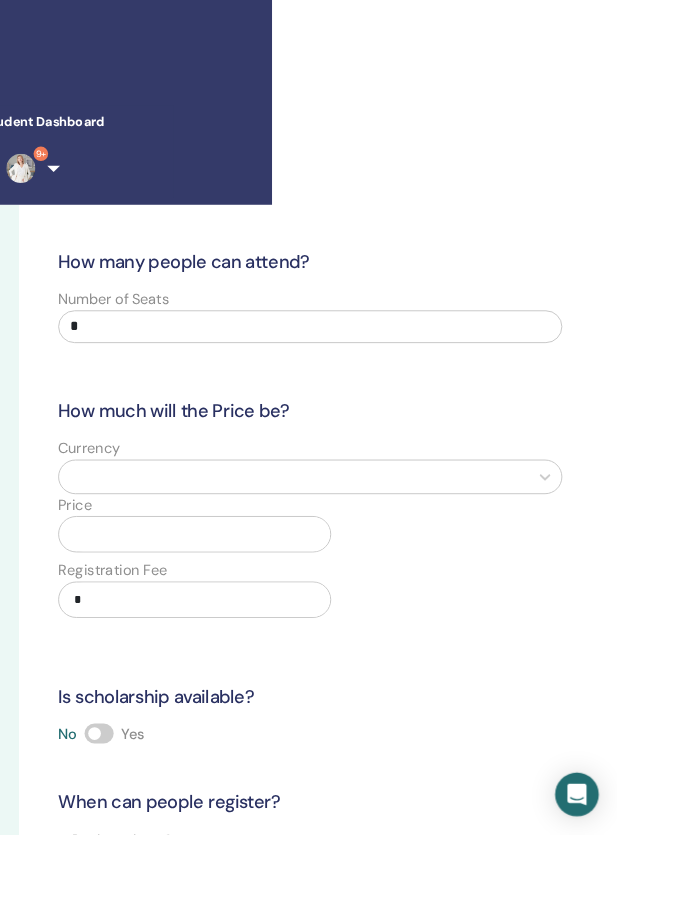 click on "*" at bounding box center (341, 359) 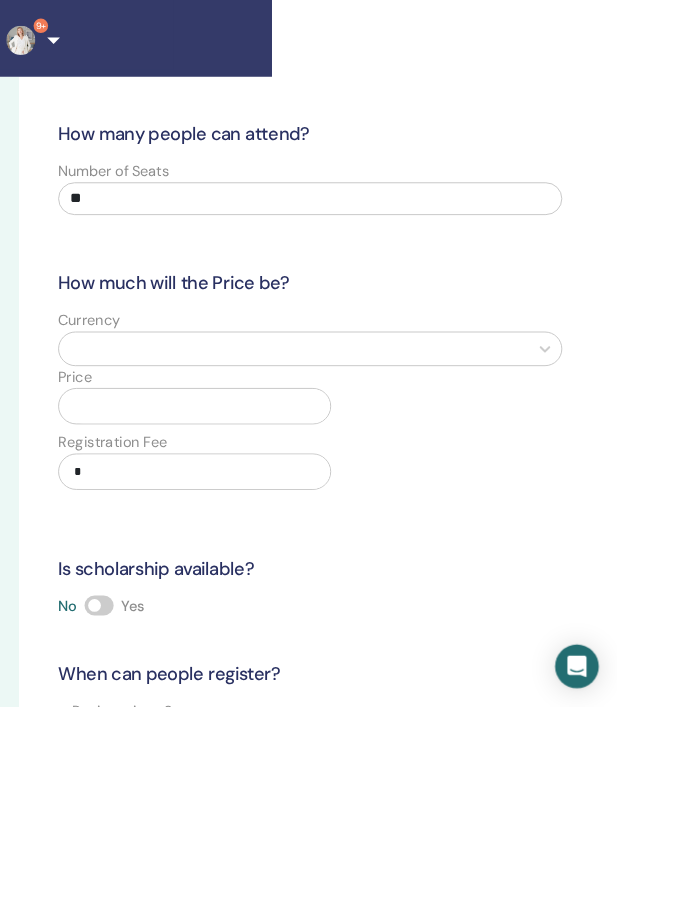 type on "**" 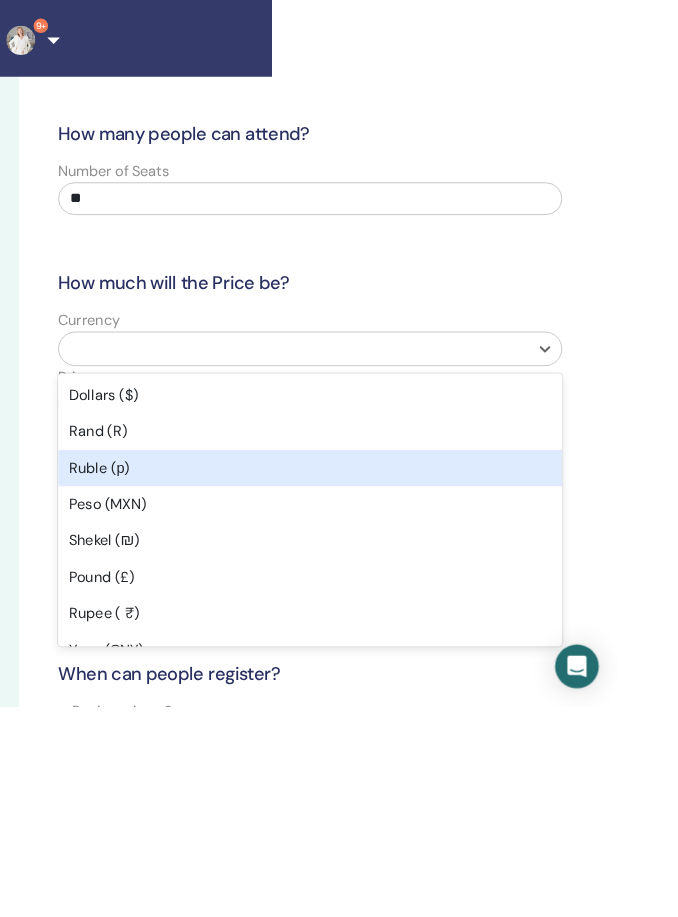 click on "Ruble (р)" at bounding box center [341, 655] 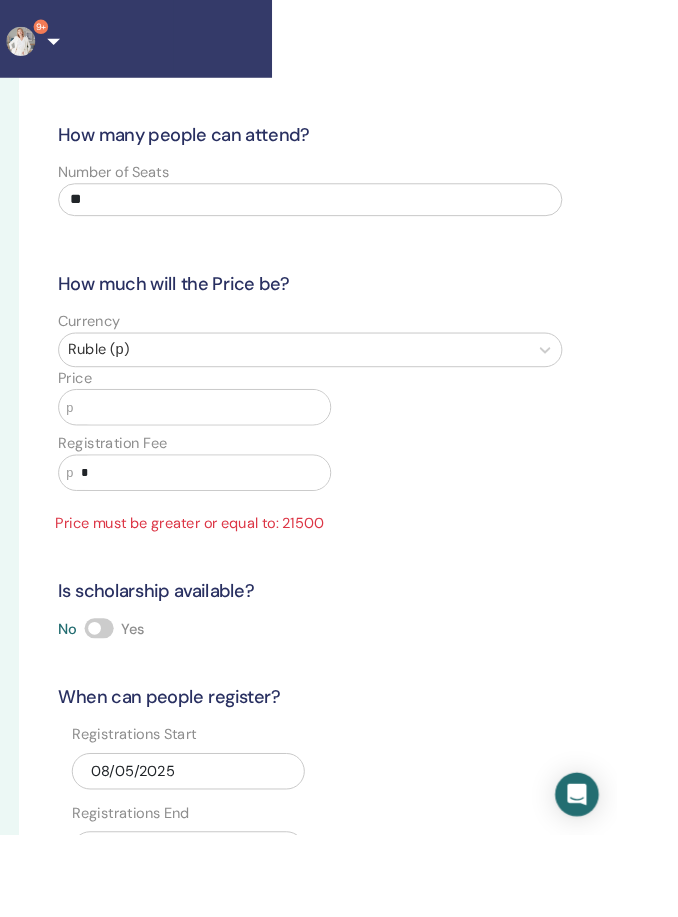 click at bounding box center [222, 447] 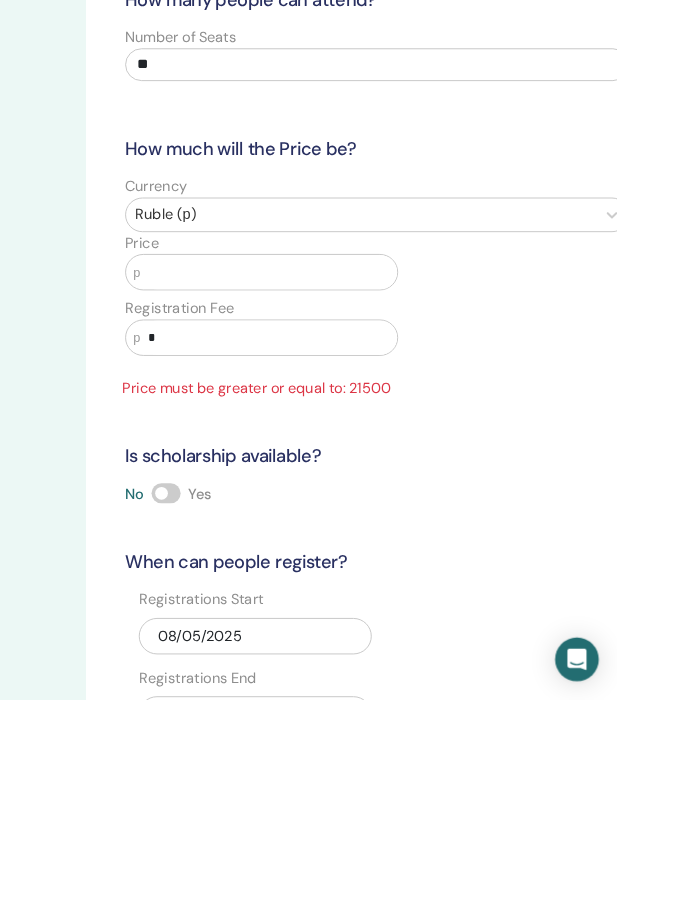 scroll, scrollTop: 140, scrollLeft: 302, axis: both 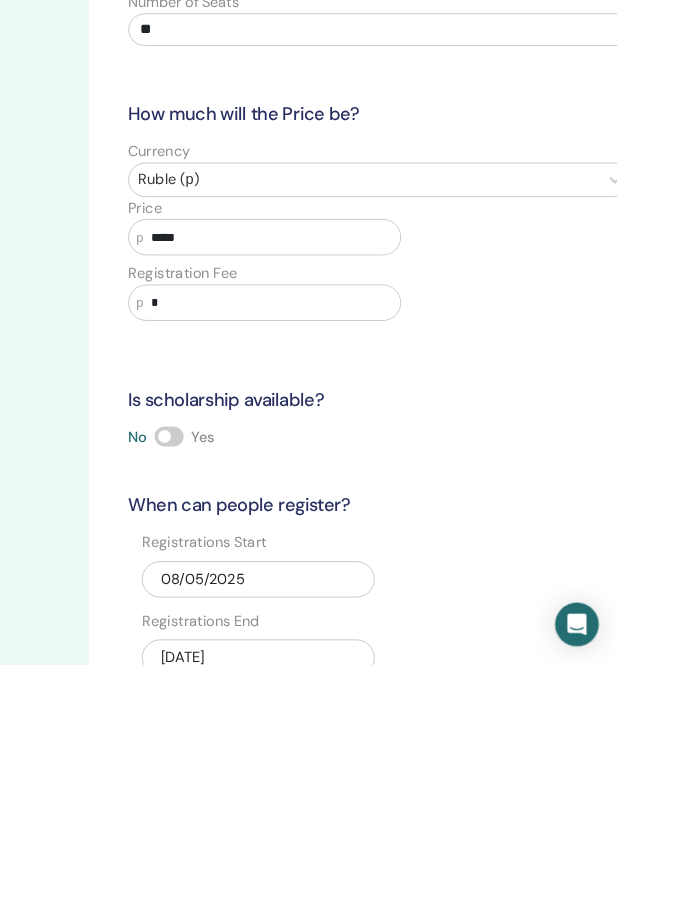 type on "*****" 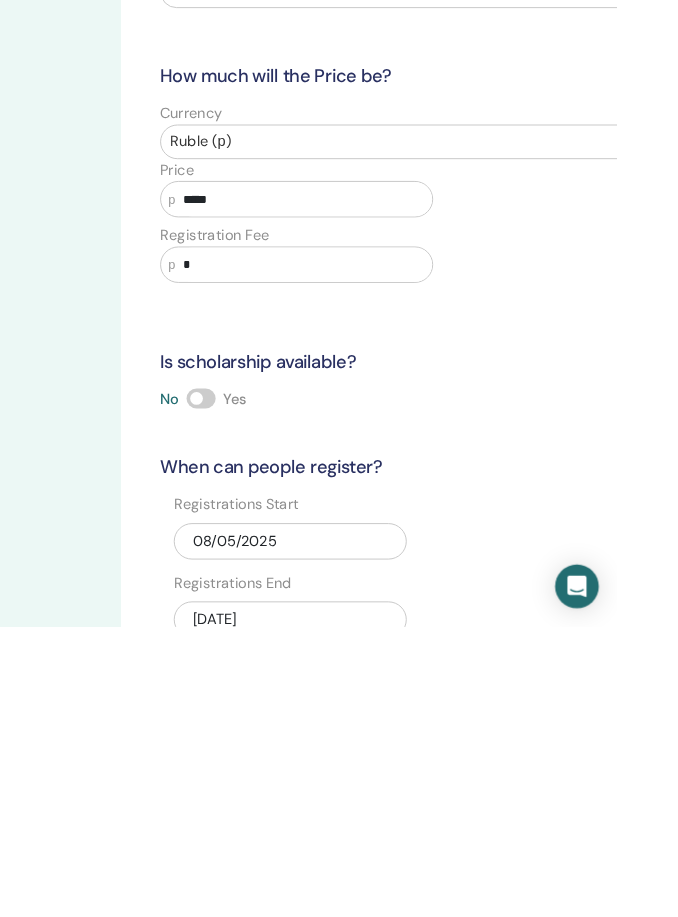 scroll, scrollTop: 140, scrollLeft: 150, axis: both 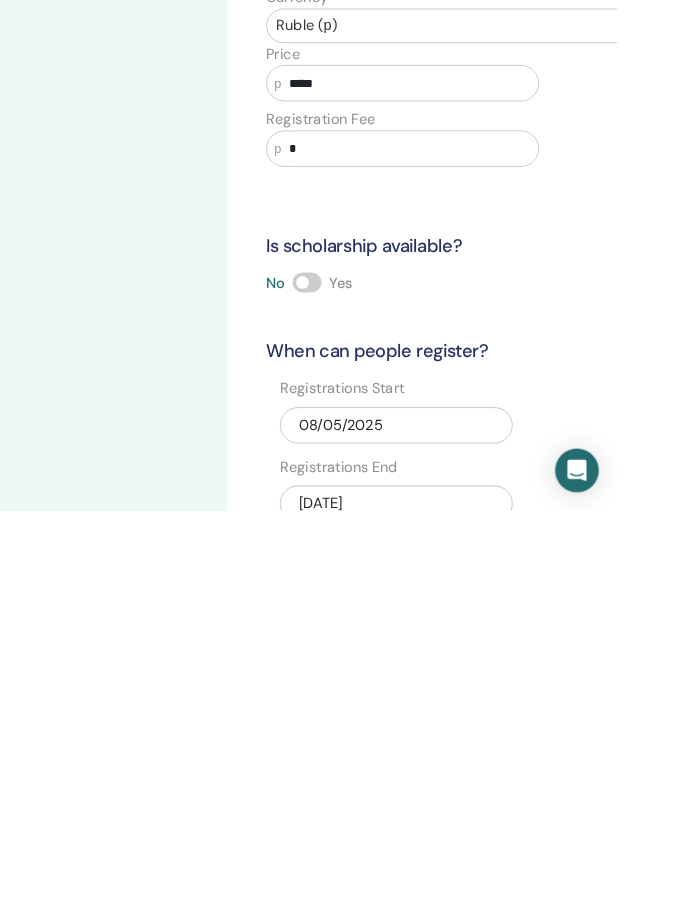 click at bounding box center [338, 666] 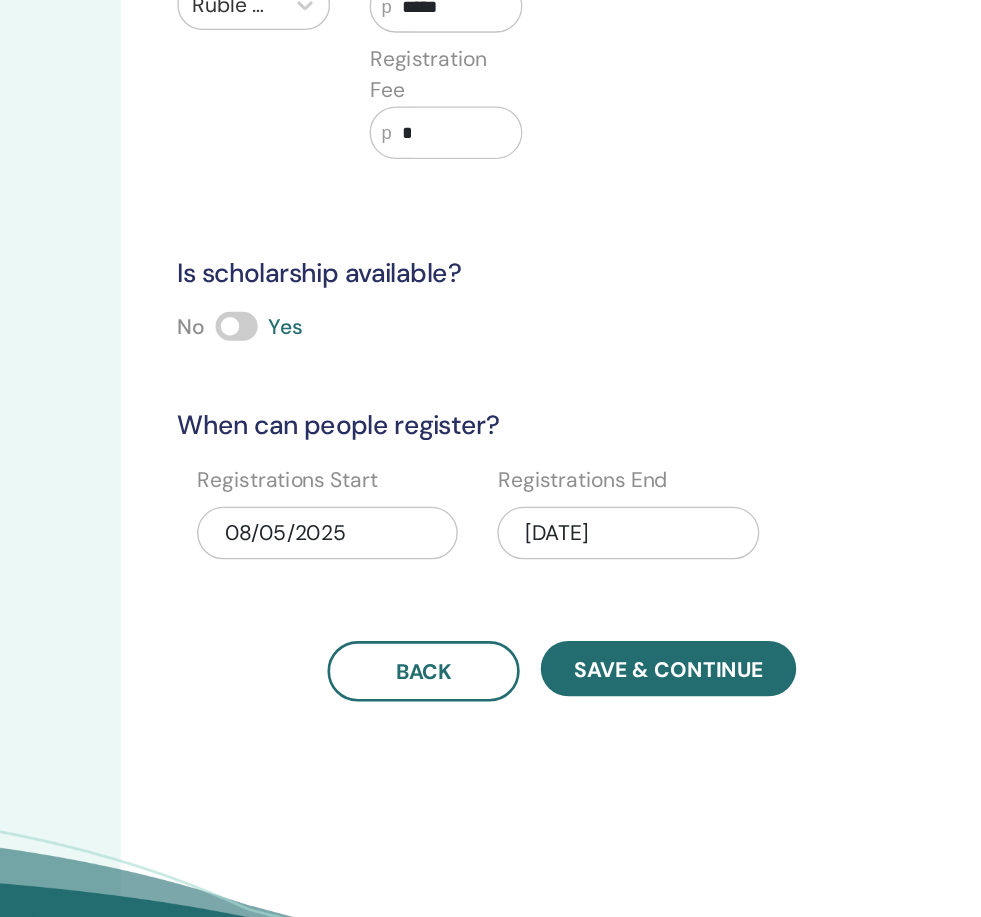 scroll, scrollTop: 199, scrollLeft: 219, axis: both 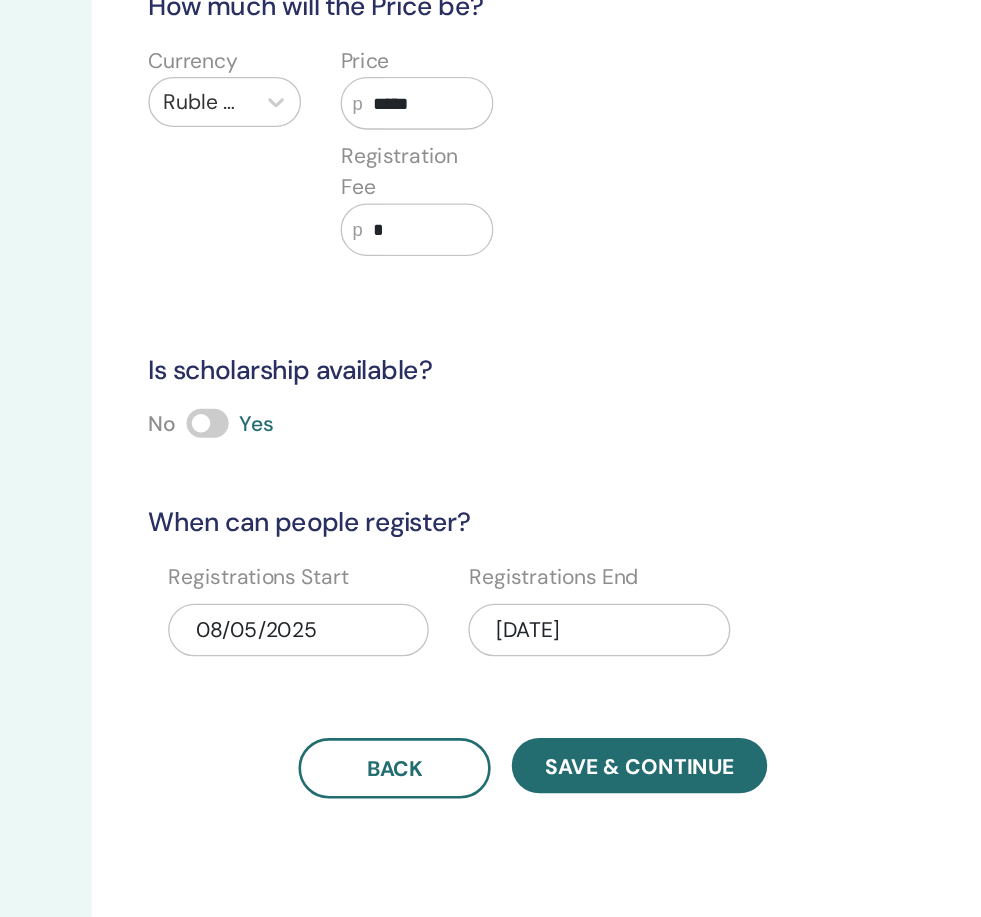 click on "Save & Continue" at bounding box center [597, 668] 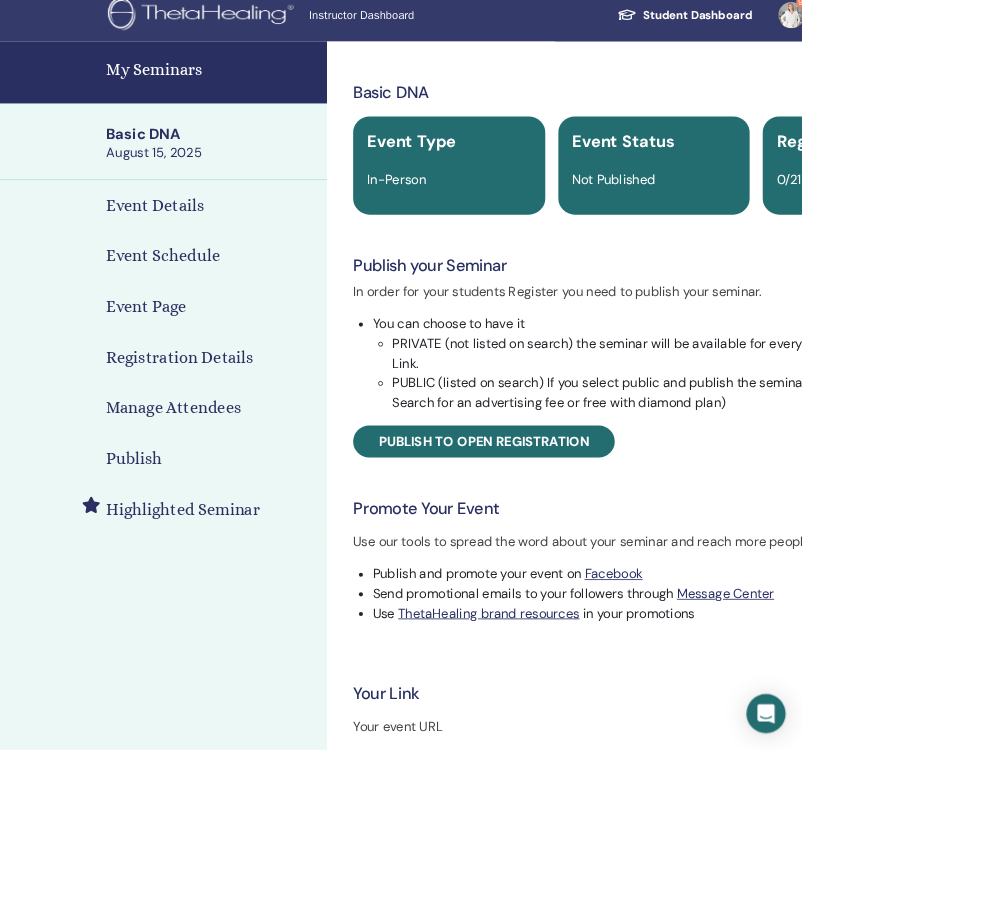 scroll, scrollTop: 13, scrollLeft: 0, axis: vertical 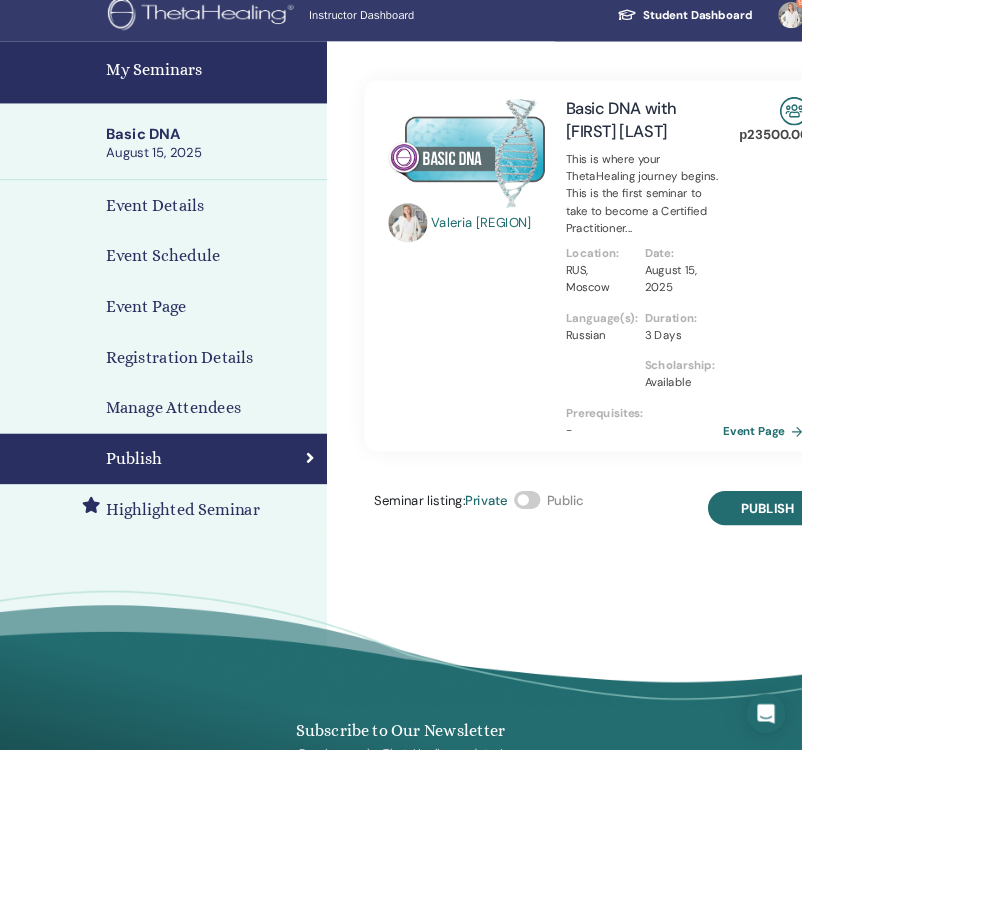 click on "Publish" at bounding box center [939, 622] 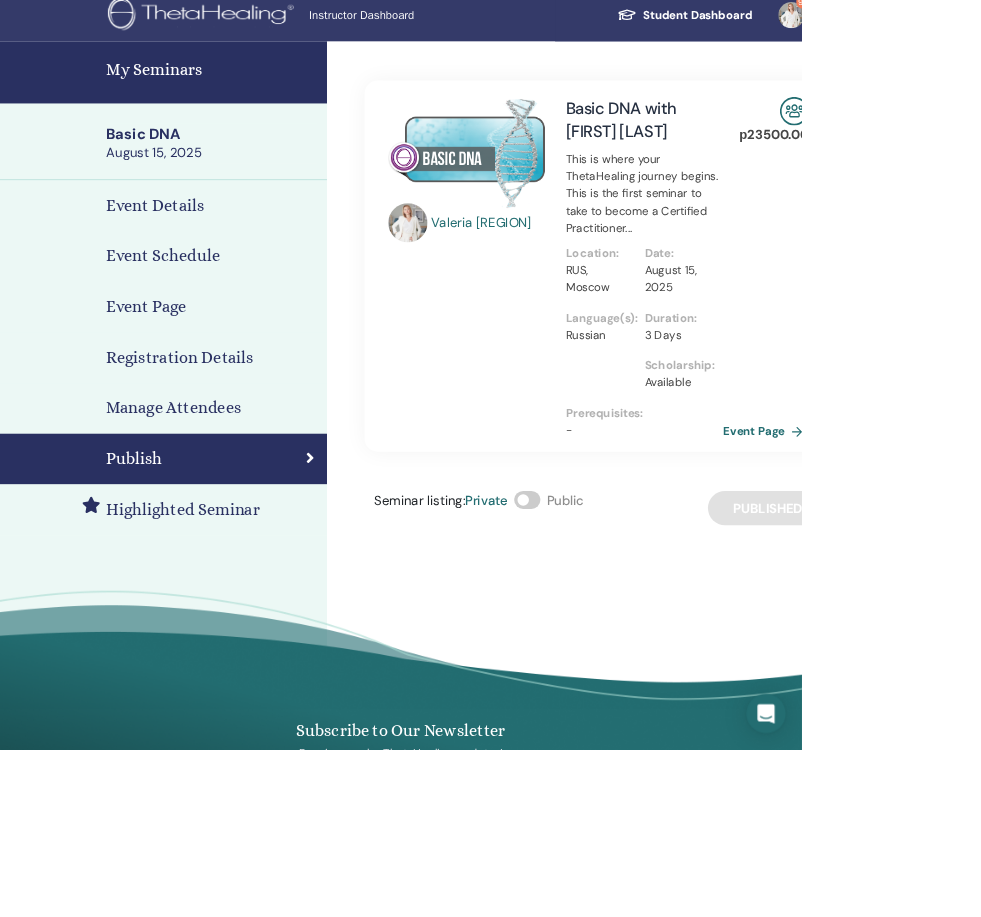 scroll, scrollTop: 0, scrollLeft: 0, axis: both 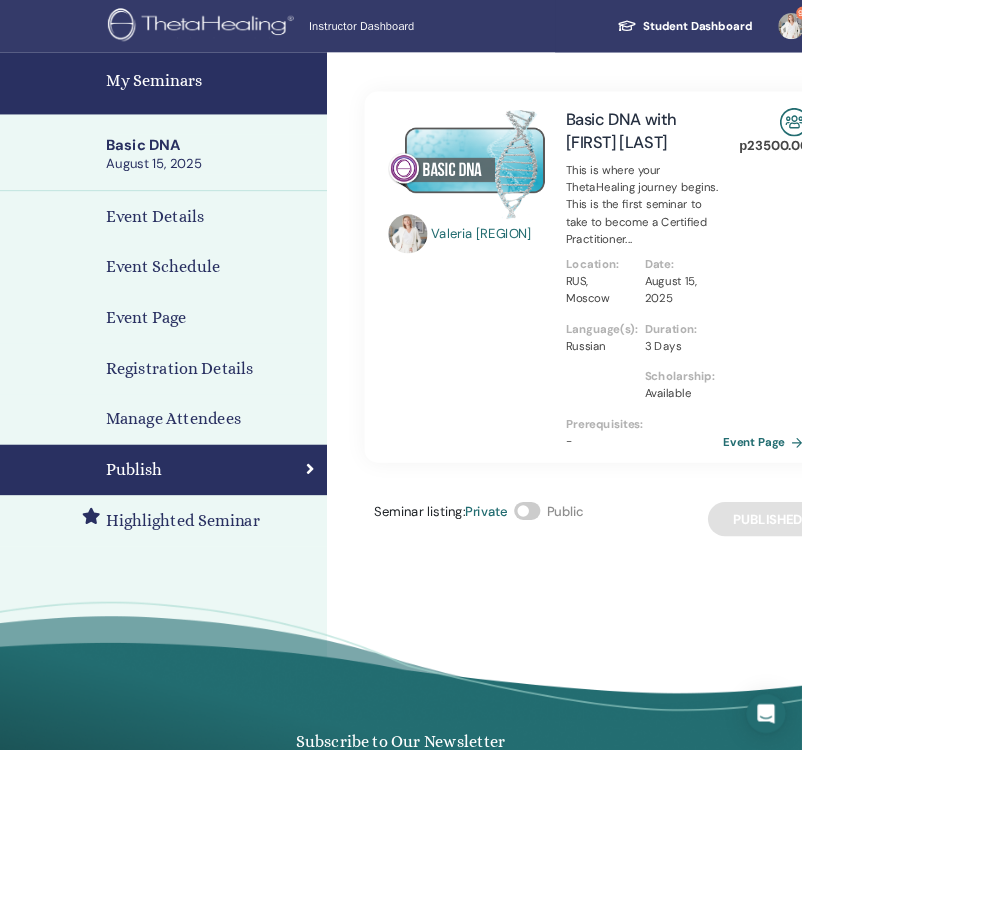 click on "My Seminars" at bounding box center (200, 102) 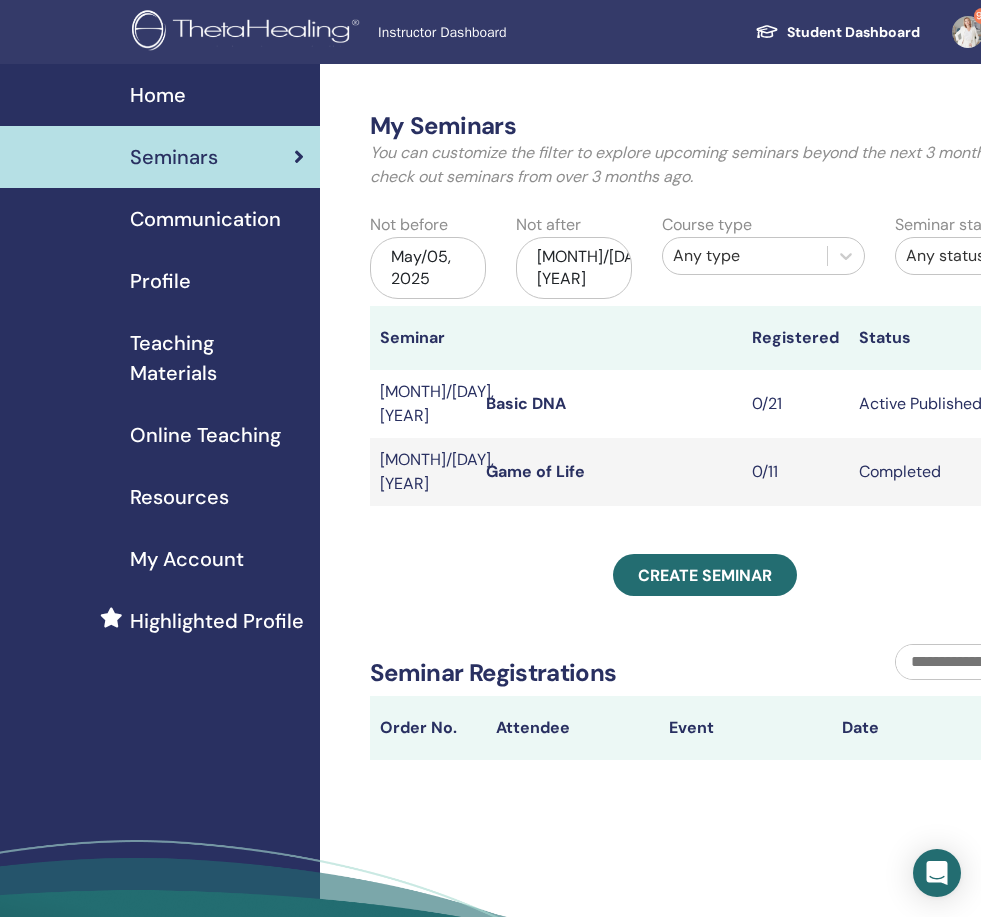 scroll, scrollTop: 0, scrollLeft: 0, axis: both 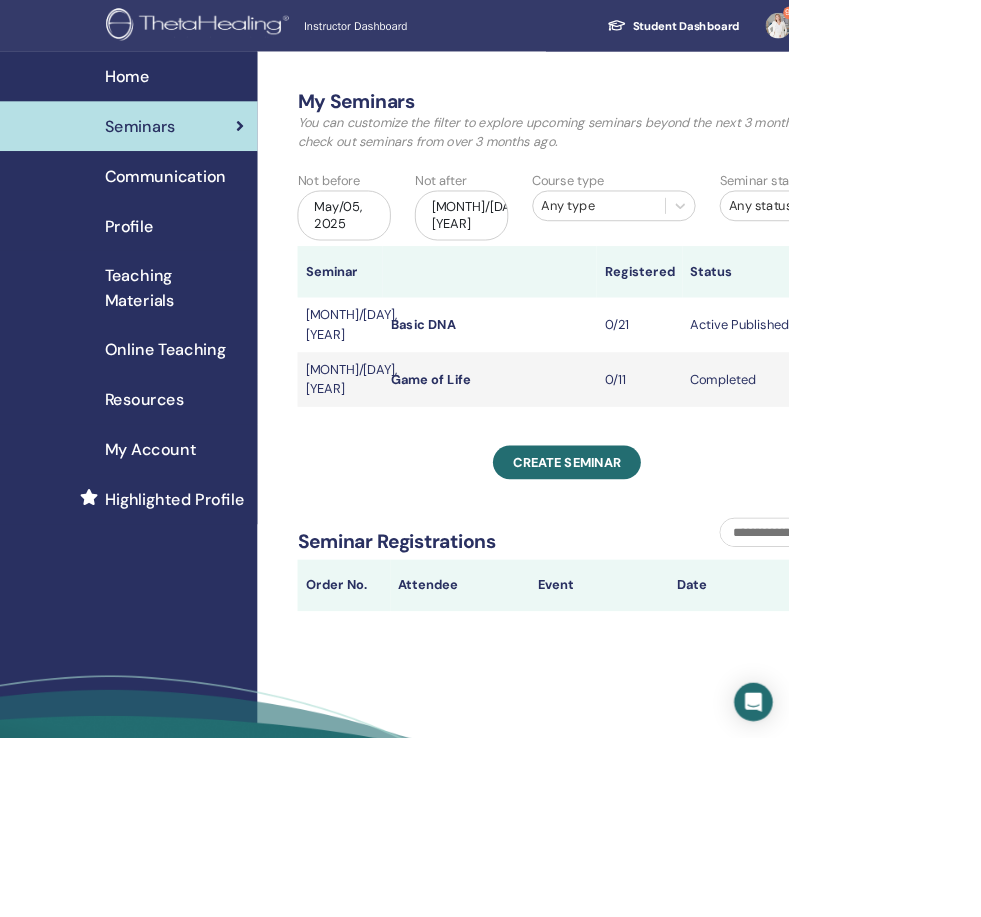 click on "Create seminar" at bounding box center (705, 575) 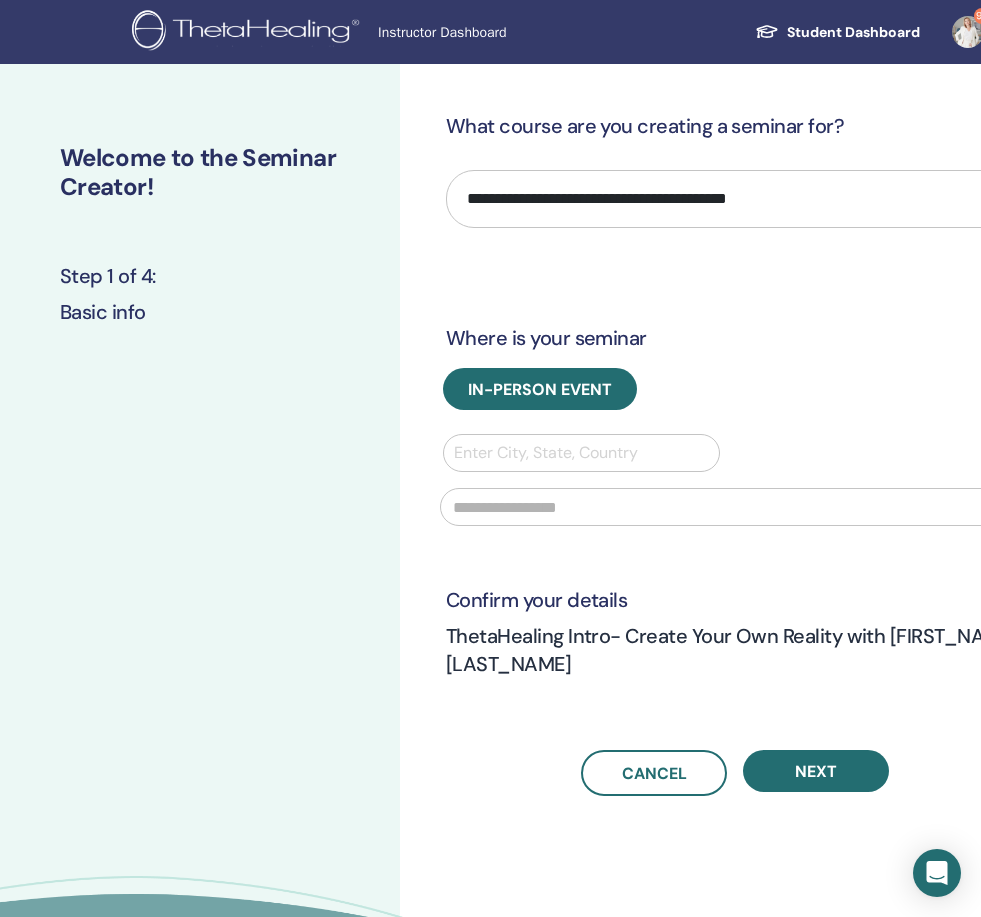 scroll, scrollTop: 13, scrollLeft: 0, axis: vertical 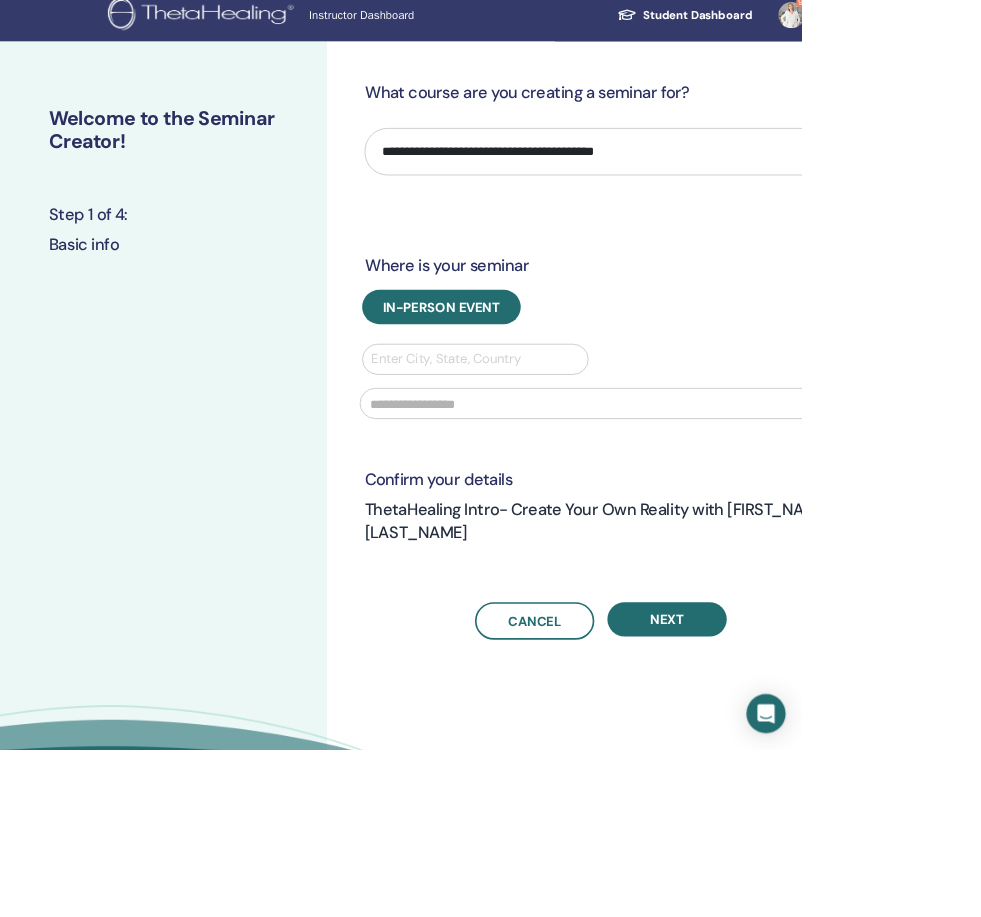 click on "**********" at bounding box center (735, 186) 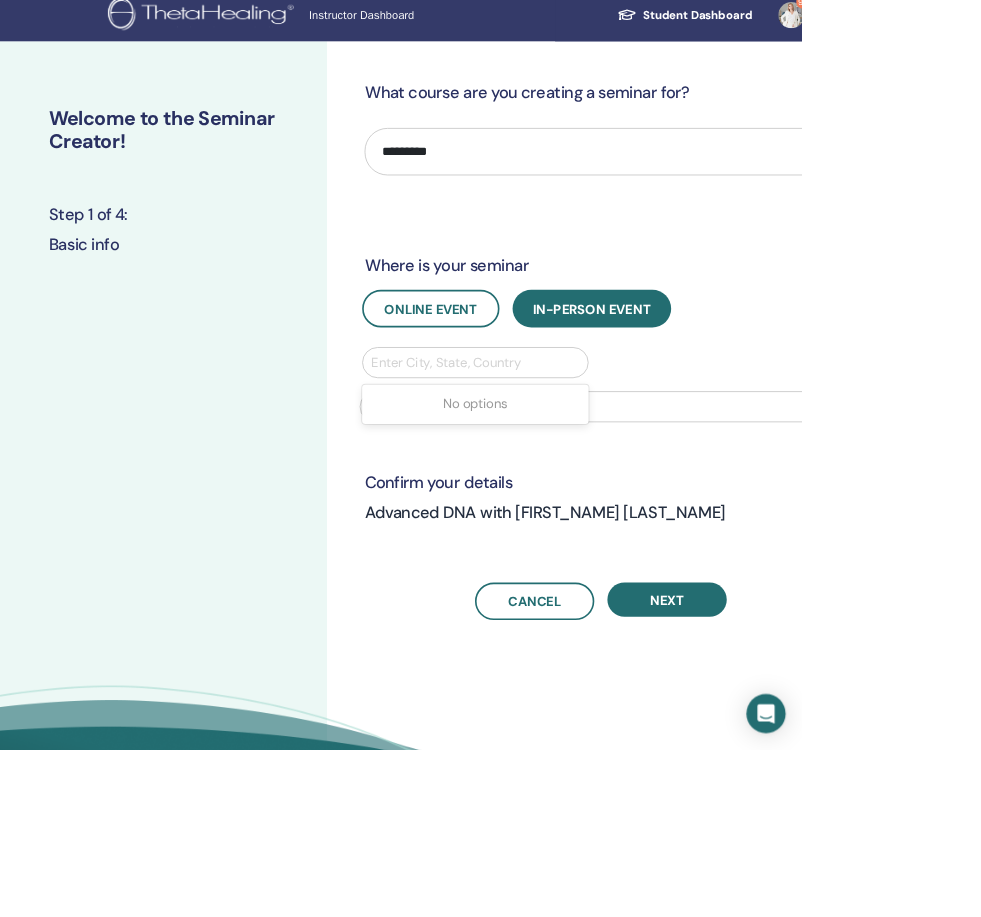 scroll, scrollTop: 13, scrollLeft: 0, axis: vertical 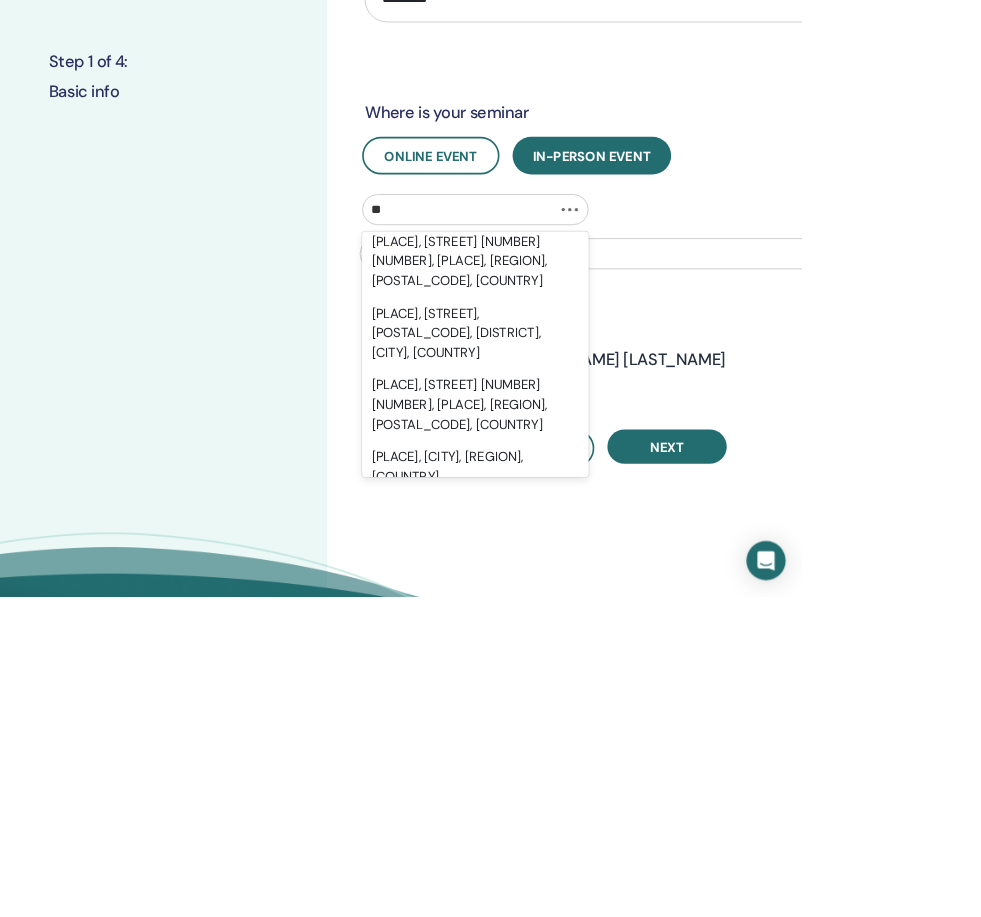 type on "*" 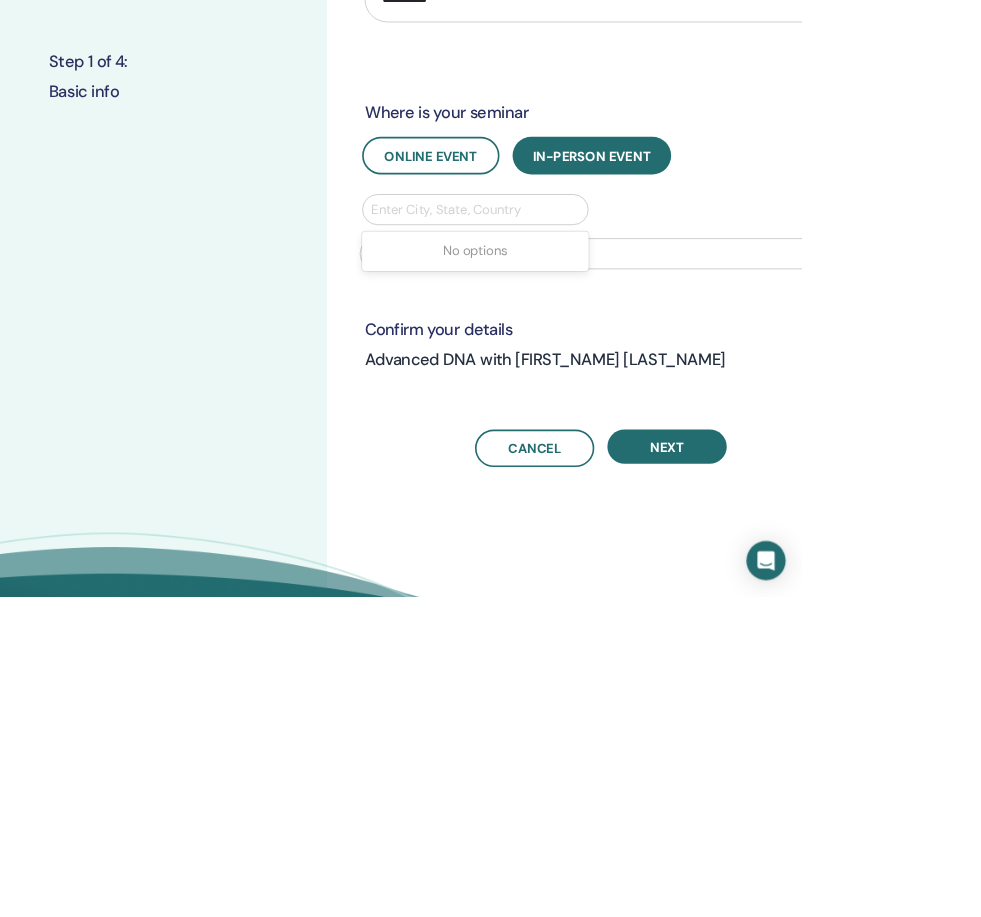 scroll, scrollTop: 0, scrollLeft: 0, axis: both 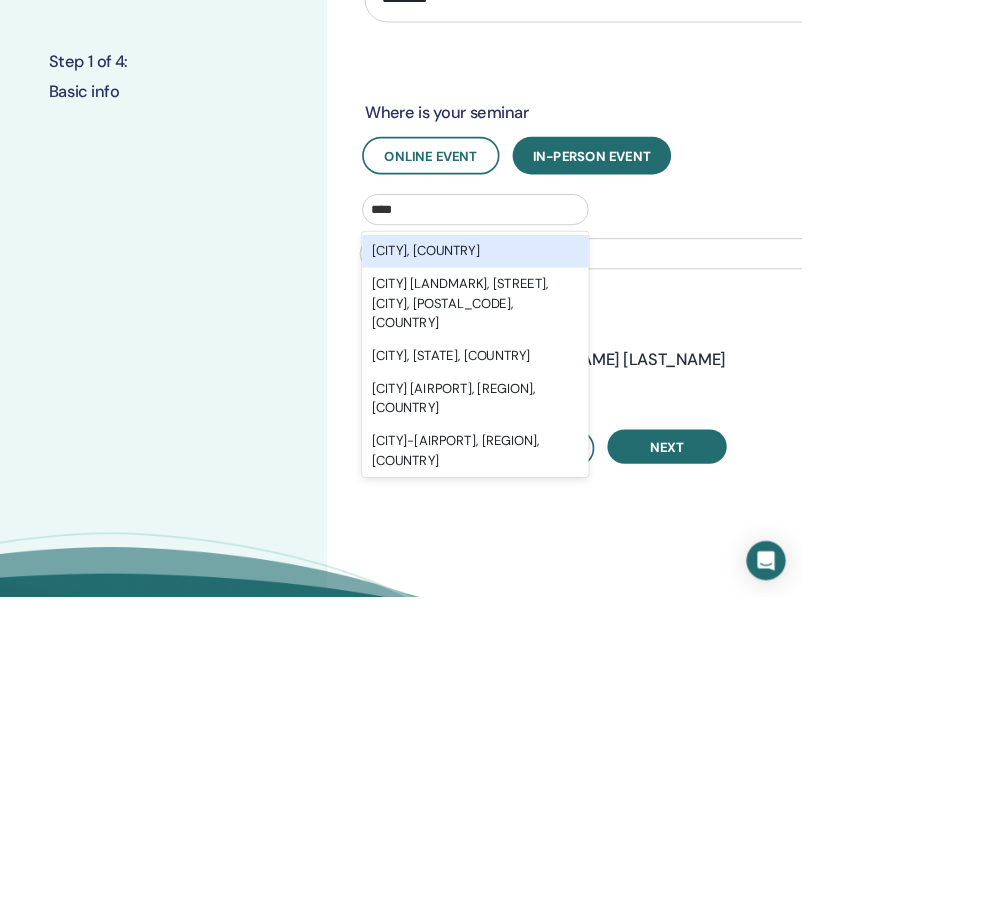 click on "Moscow, RUS" at bounding box center (581, 495) 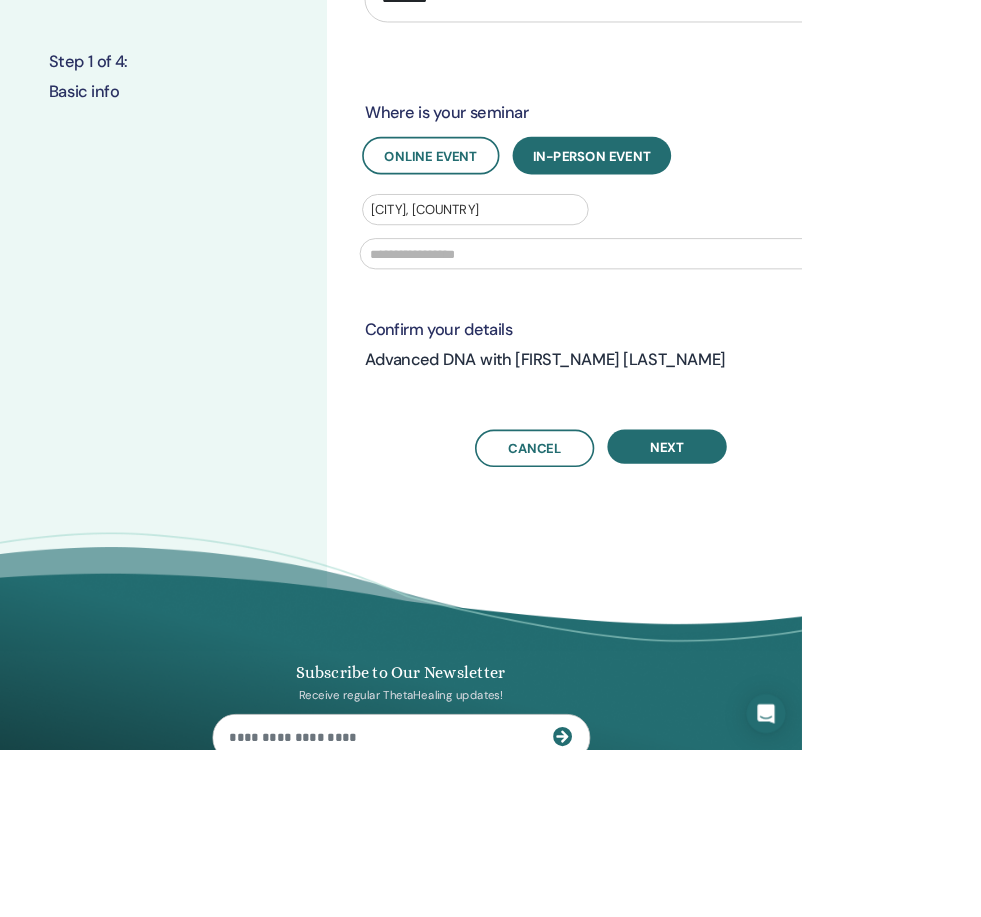 click at bounding box center [735, 310] 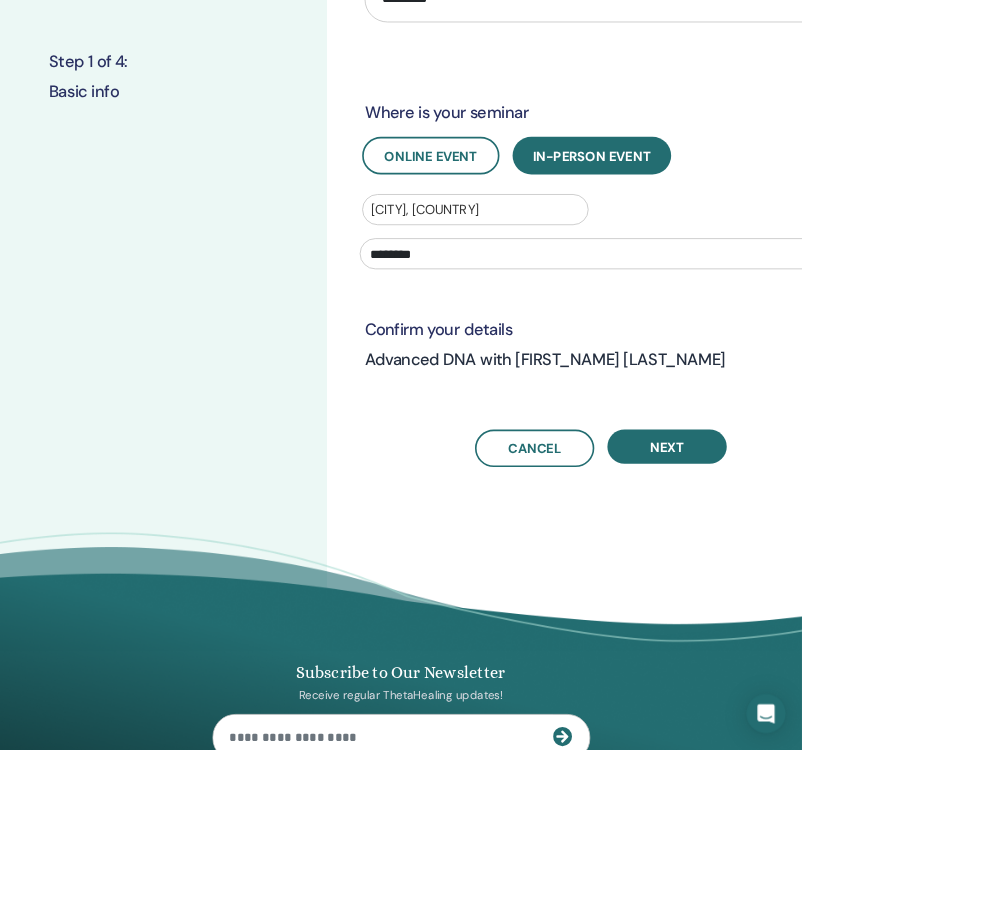 type on "*********" 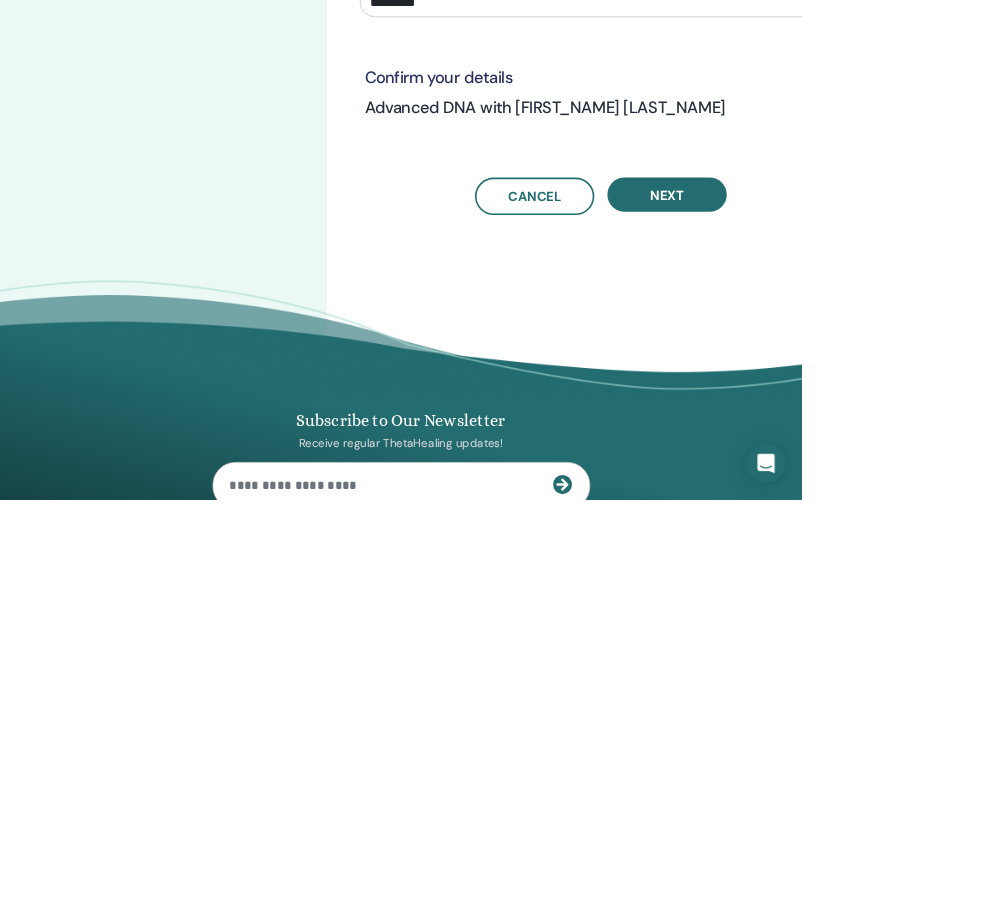 click on "Next" at bounding box center (816, 544) 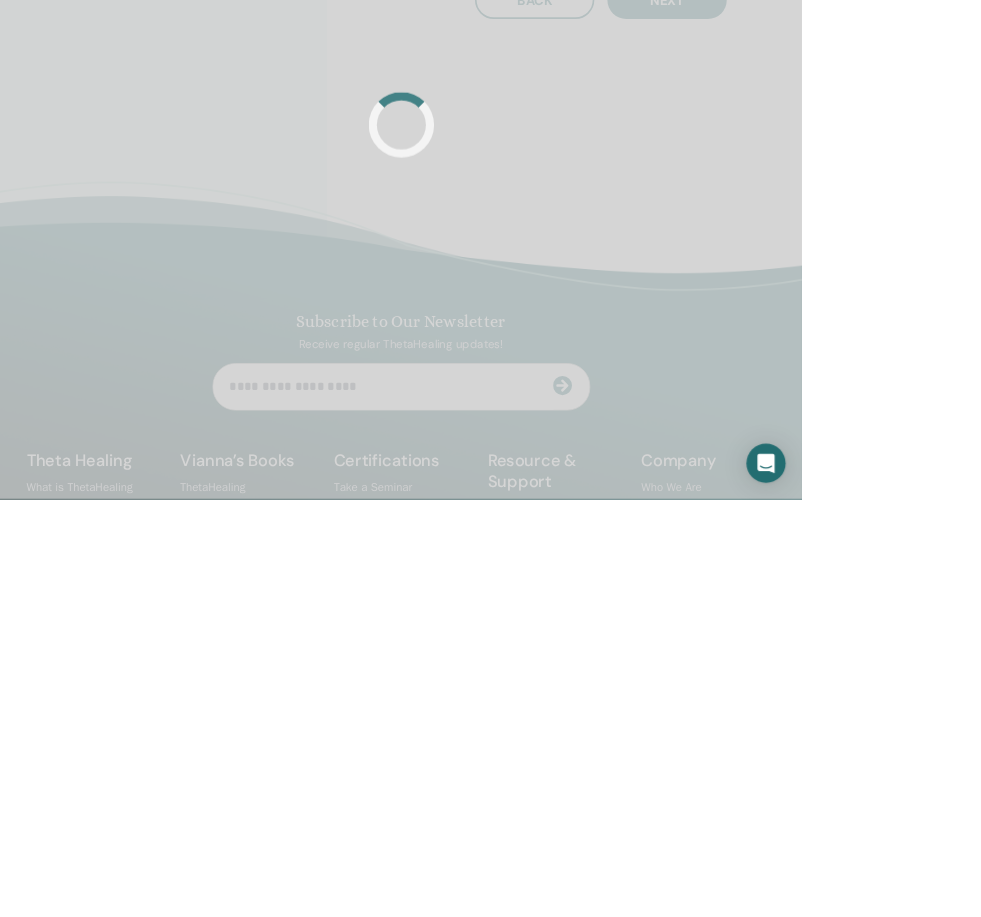 scroll, scrollTop: 204, scrollLeft: 0, axis: vertical 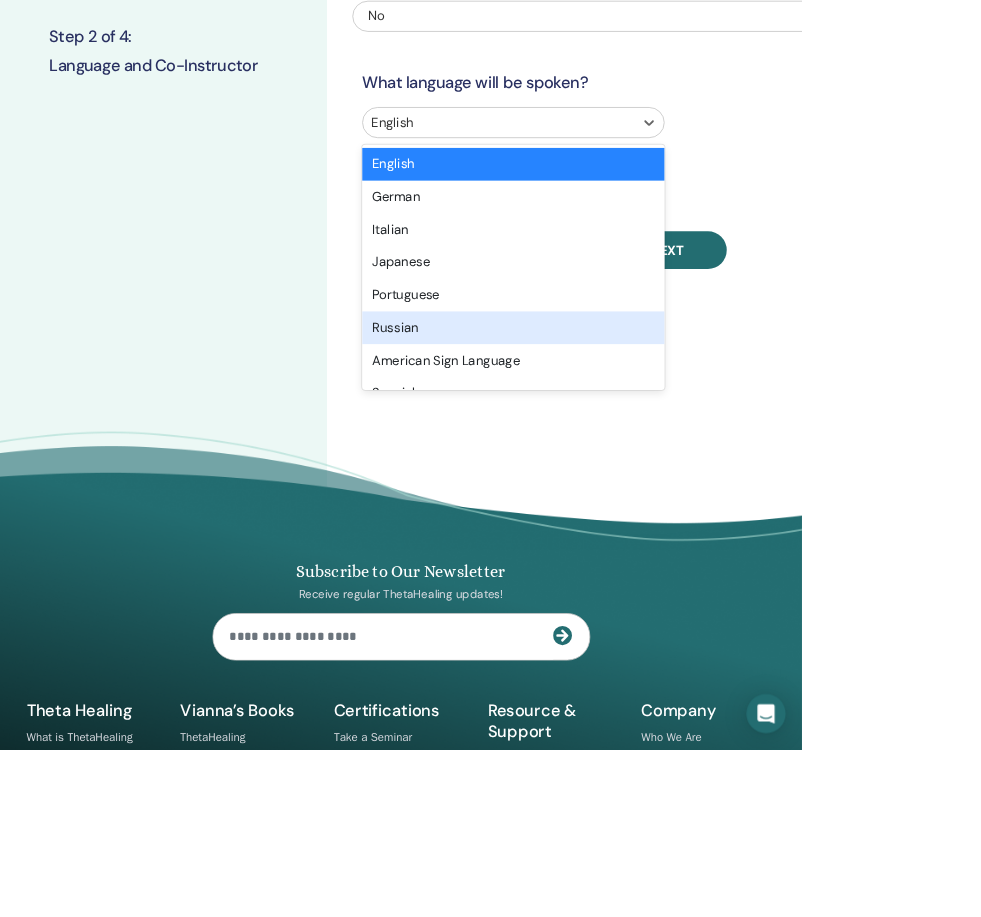 click on "Russian" at bounding box center (628, 401) 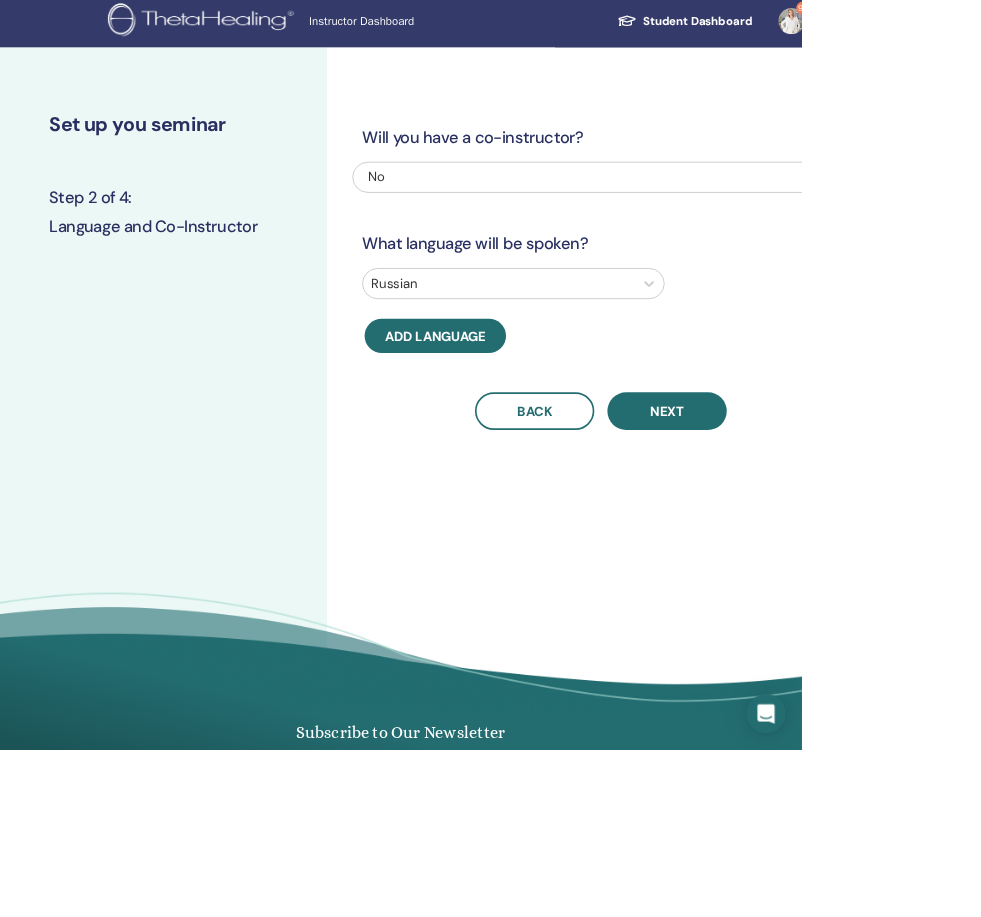 scroll, scrollTop: 4, scrollLeft: 0, axis: vertical 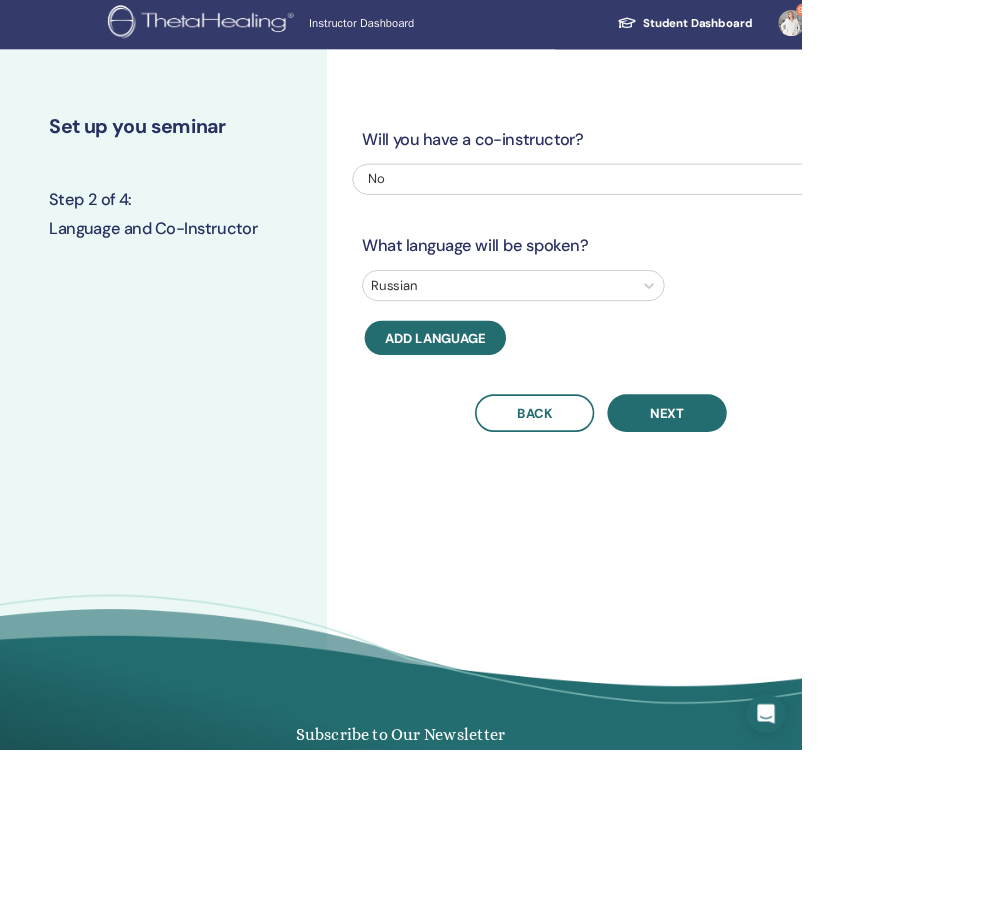 click on "Will you have a co-instructor? No What language will be spoken? Russian Add language Back Next" at bounding box center [735, 318] 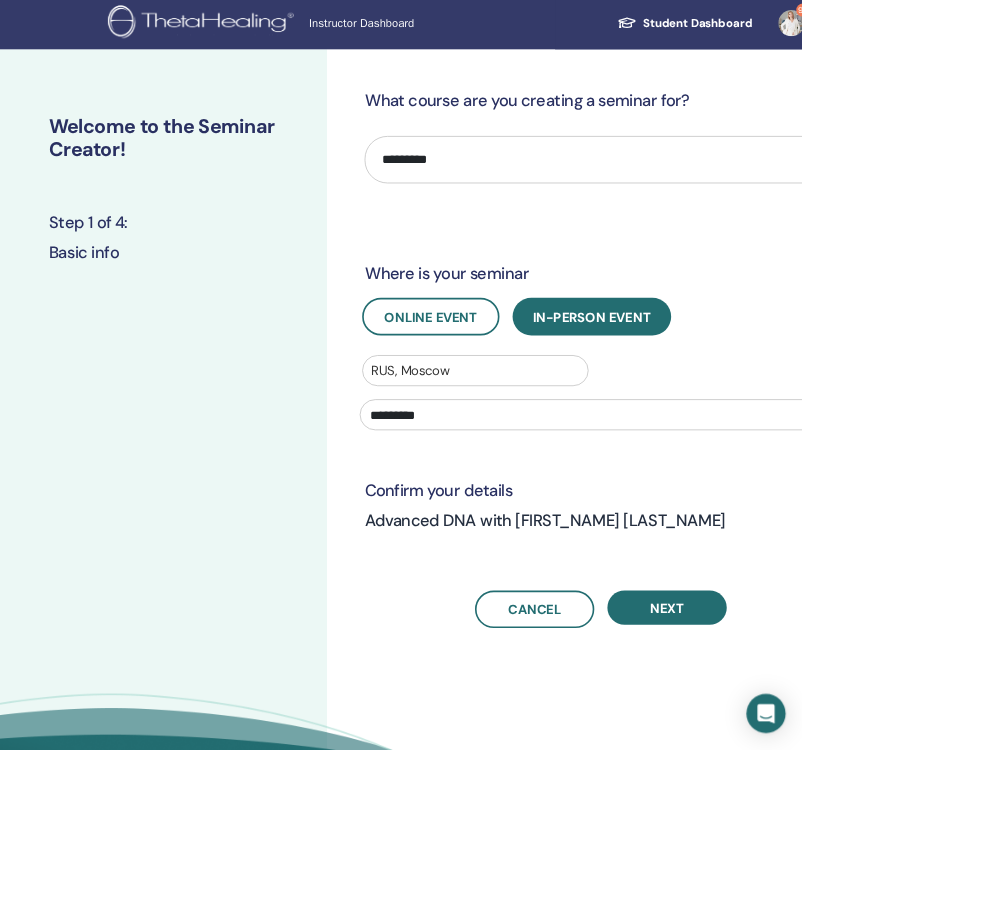 scroll, scrollTop: 6, scrollLeft: 0, axis: vertical 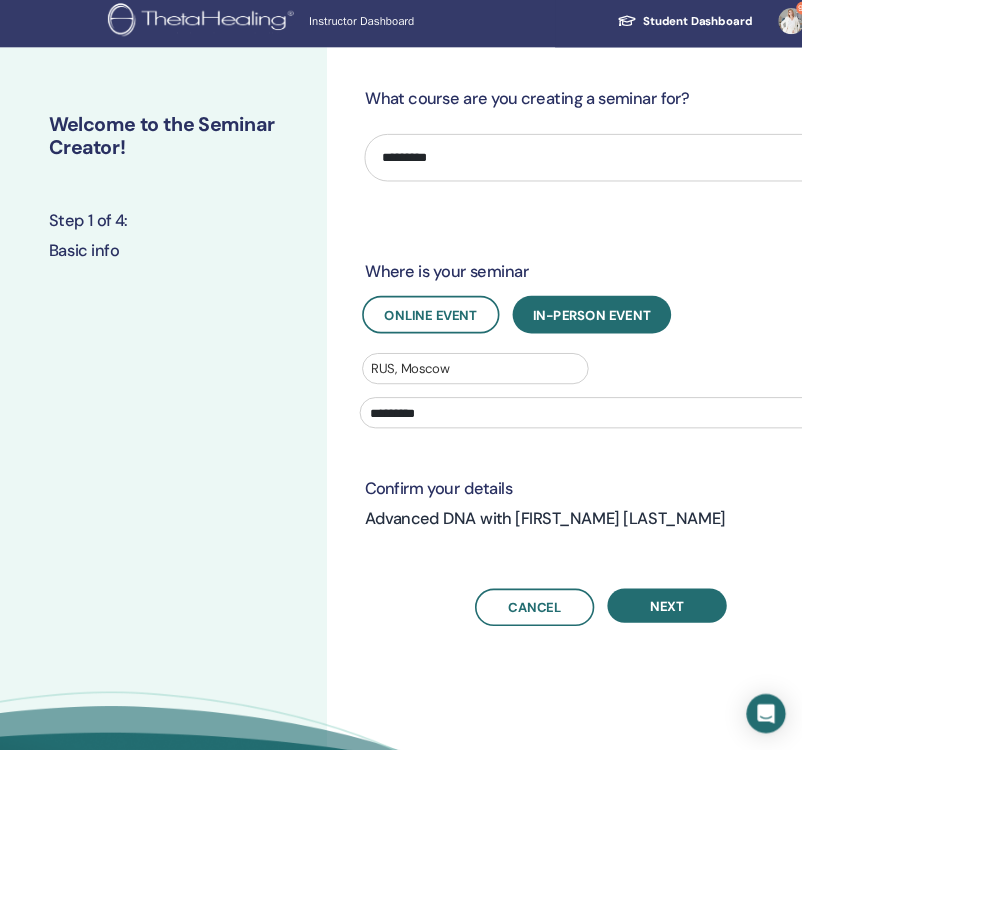 click on "Next" at bounding box center [816, 741] 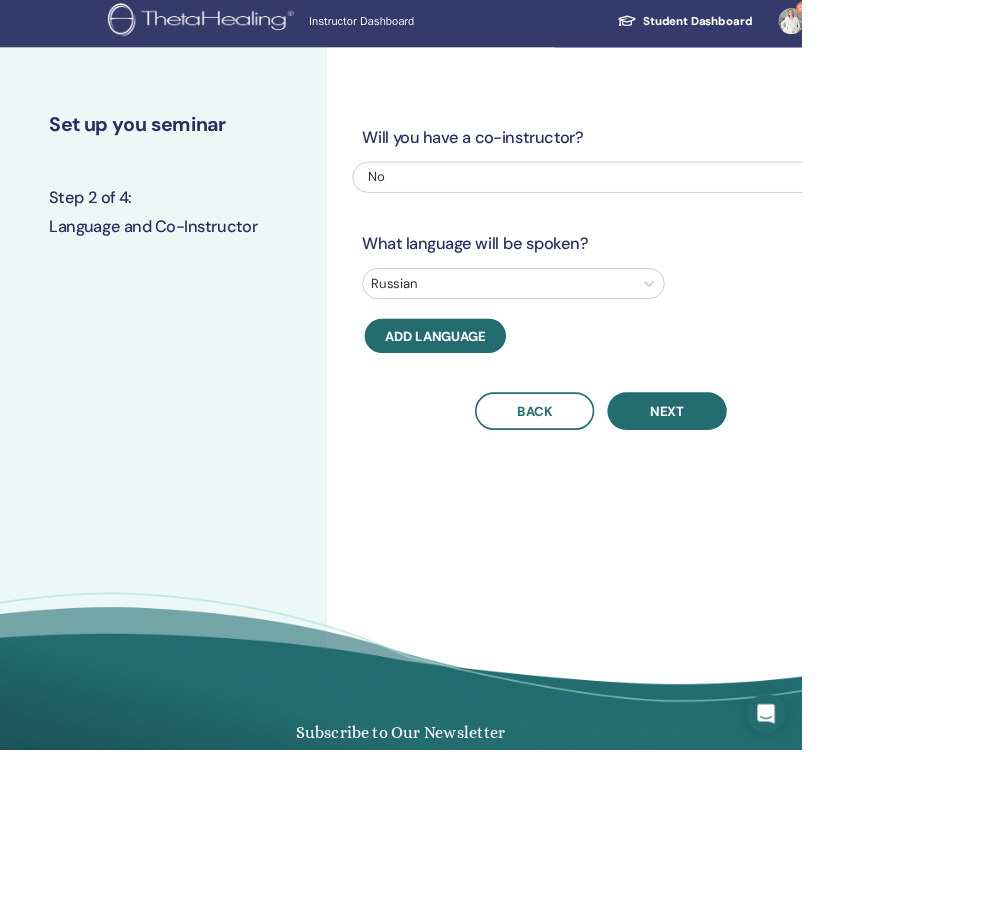click on "Next" at bounding box center [816, 503] 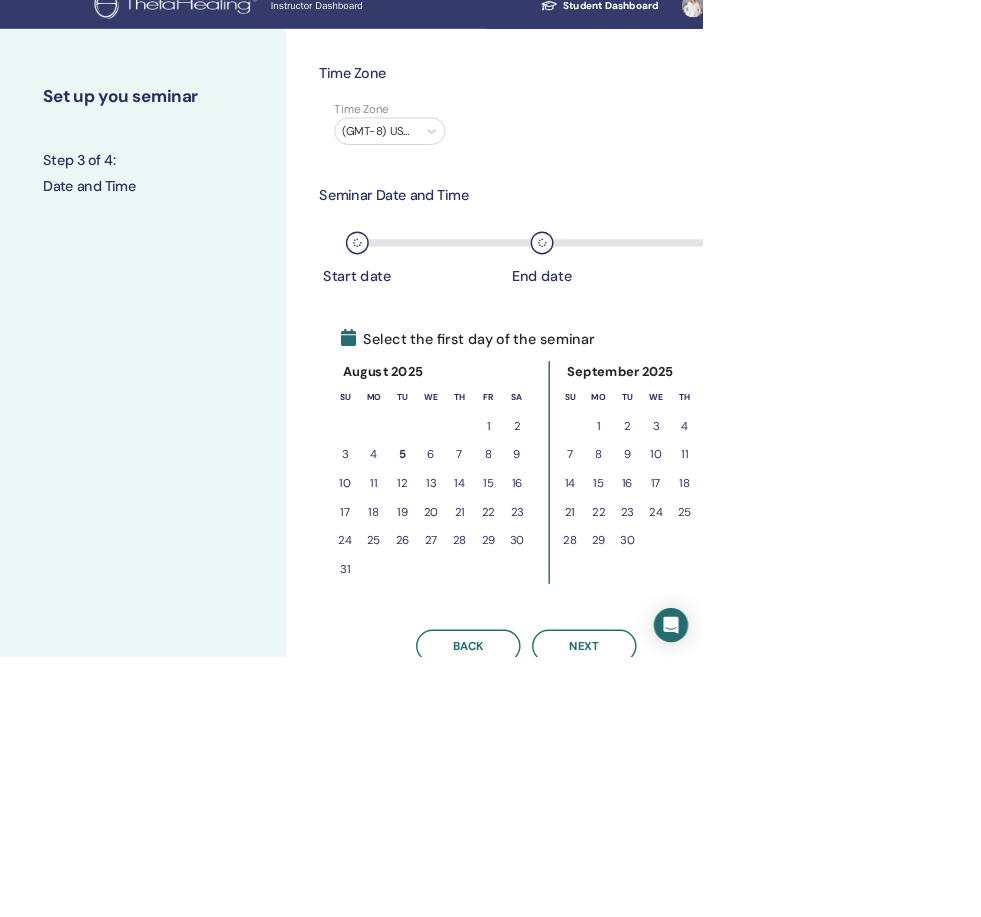 click on "18" at bounding box center (522, 715) 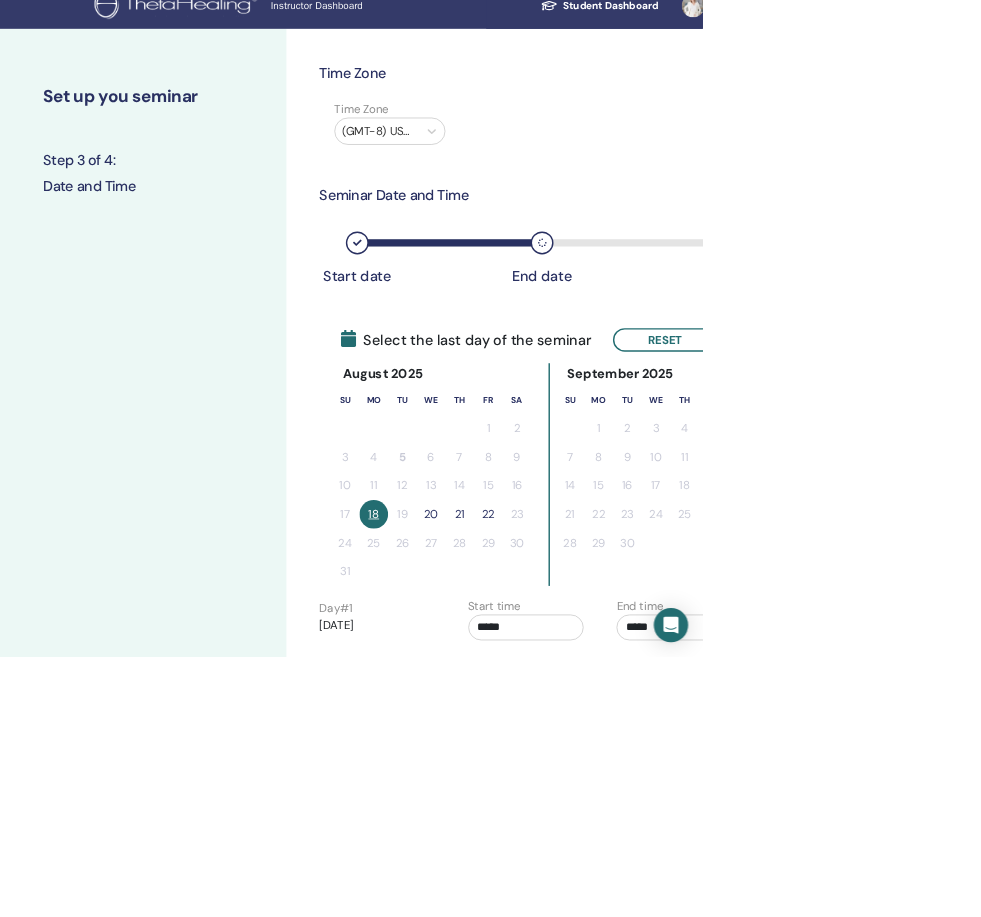 click on "20" at bounding box center [602, 718] 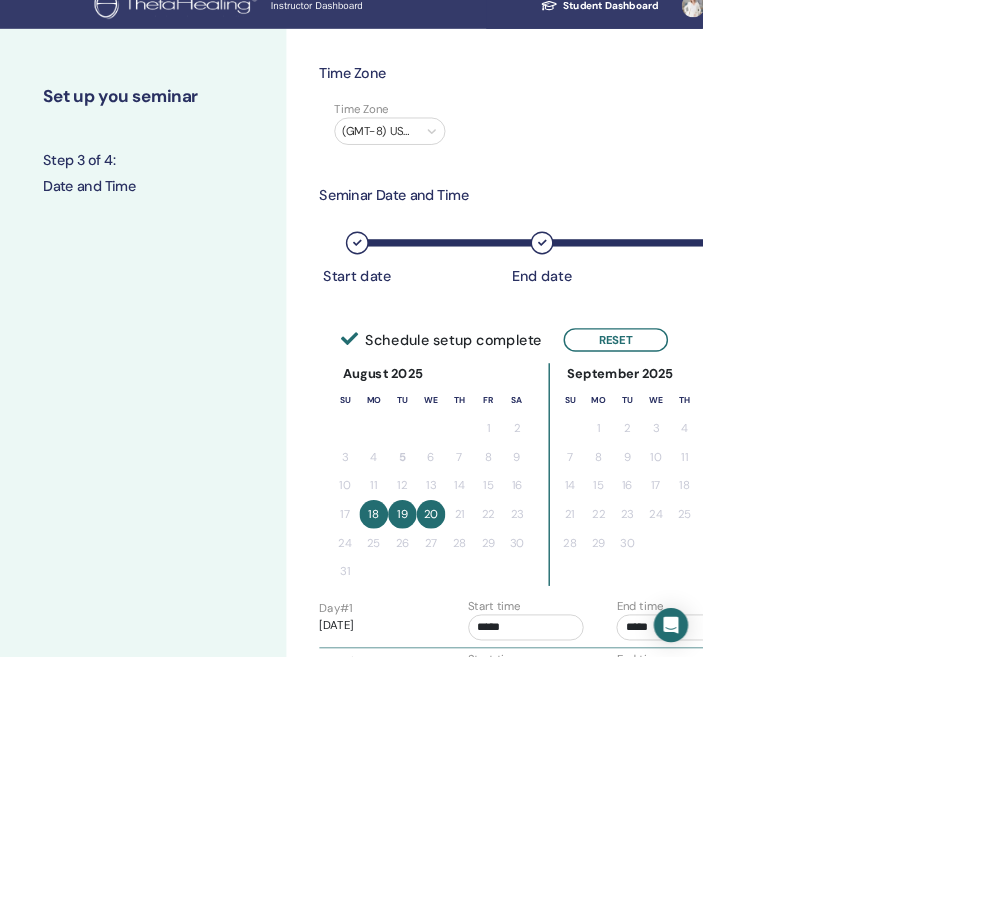 click on "20" at bounding box center (602, 718) 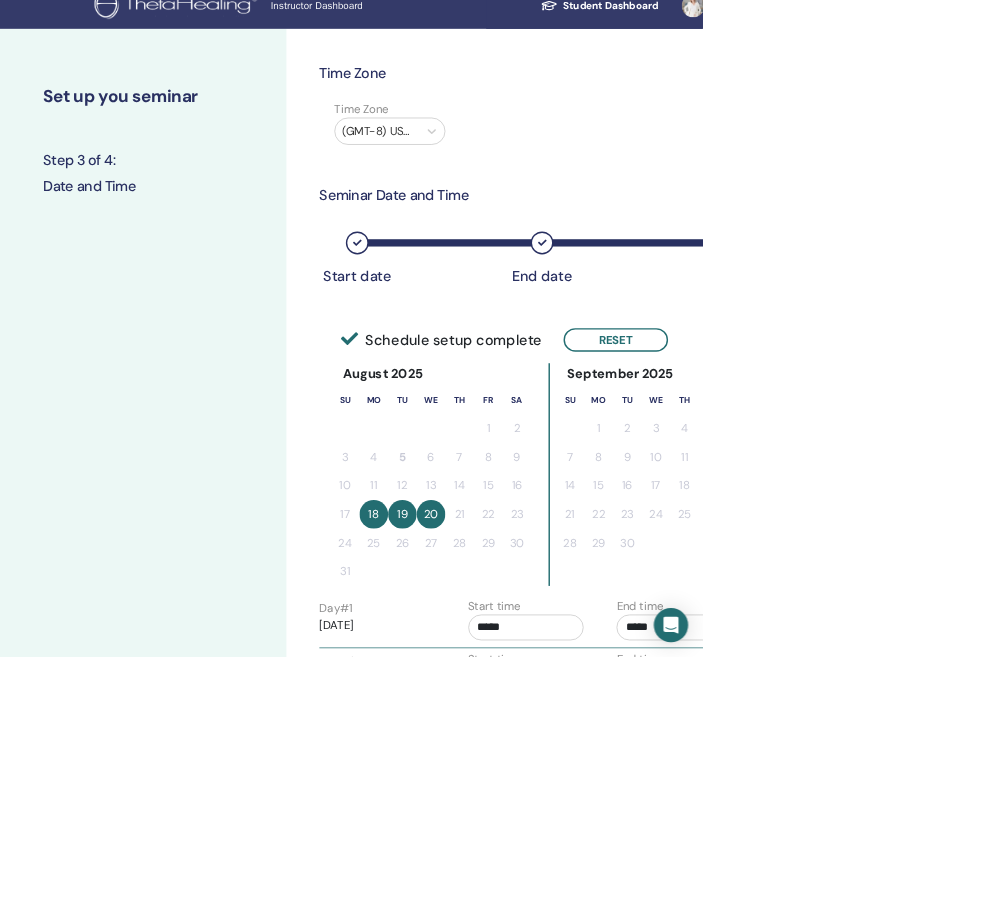 click on "Next" at bounding box center (816, 1123) 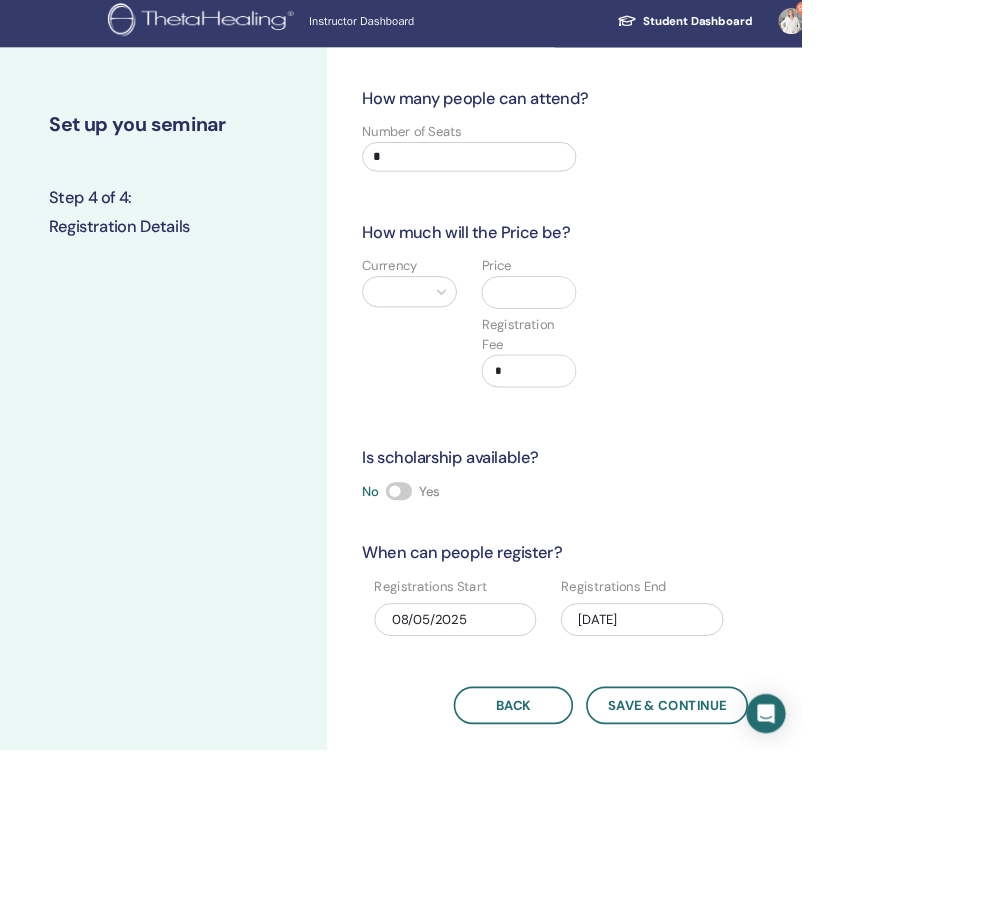 scroll, scrollTop: 0, scrollLeft: 0, axis: both 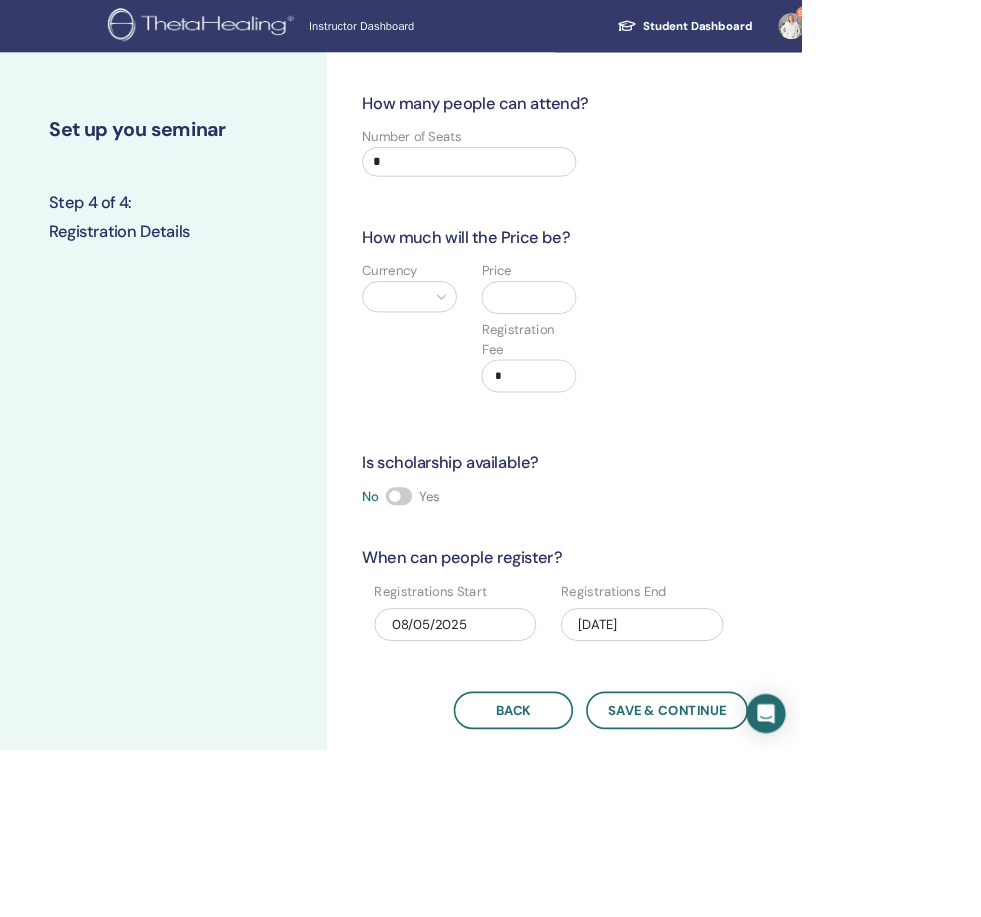 click on "*" at bounding box center (574, 198) 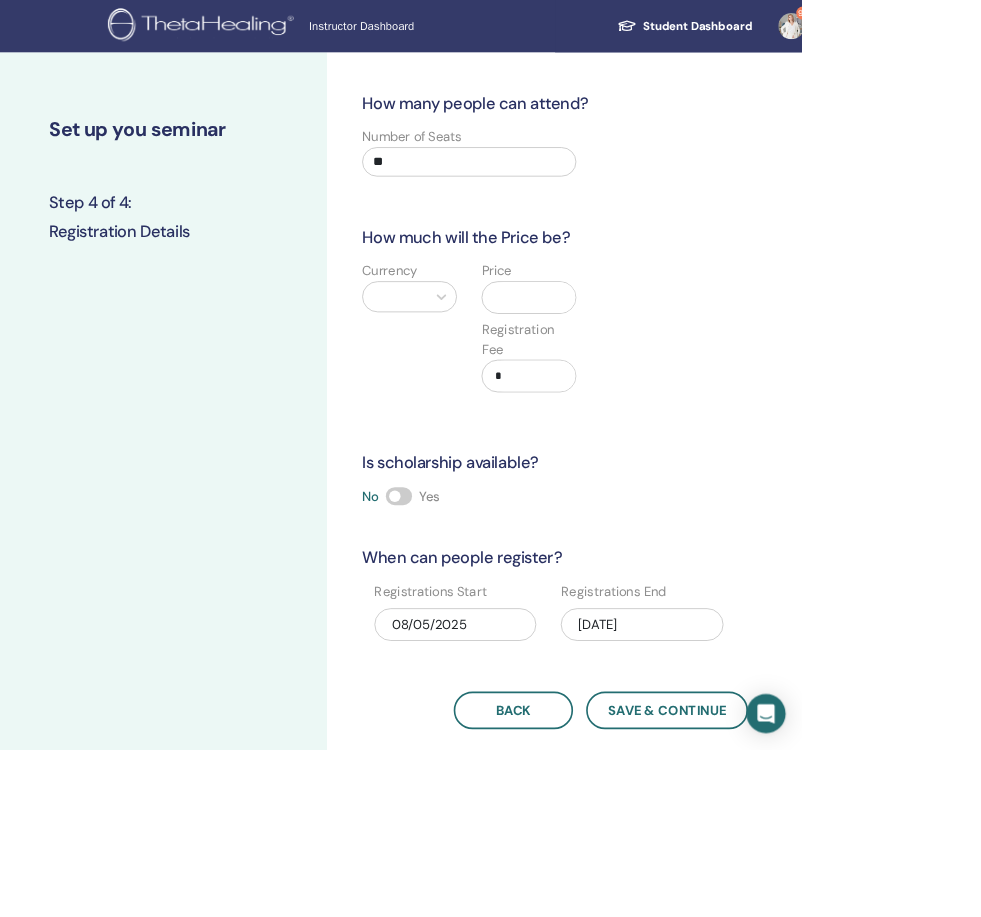 type on "**" 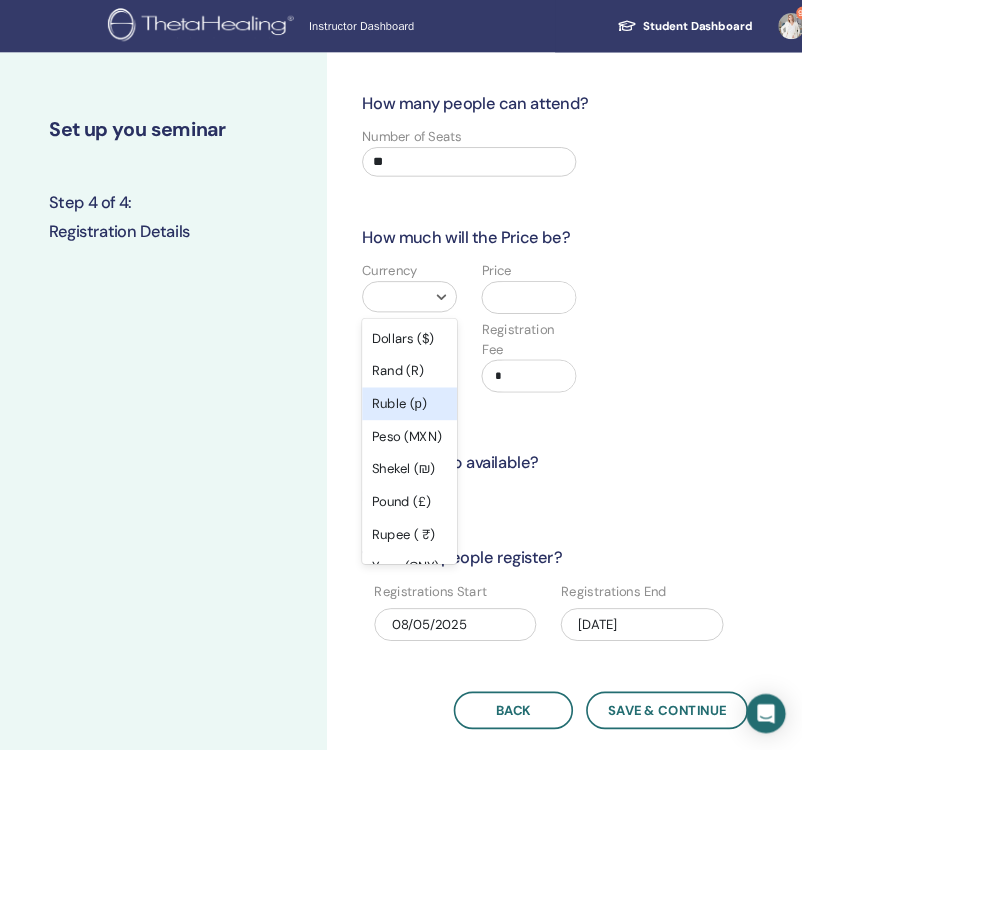 click on "Ruble (р)" at bounding box center (501, 494) 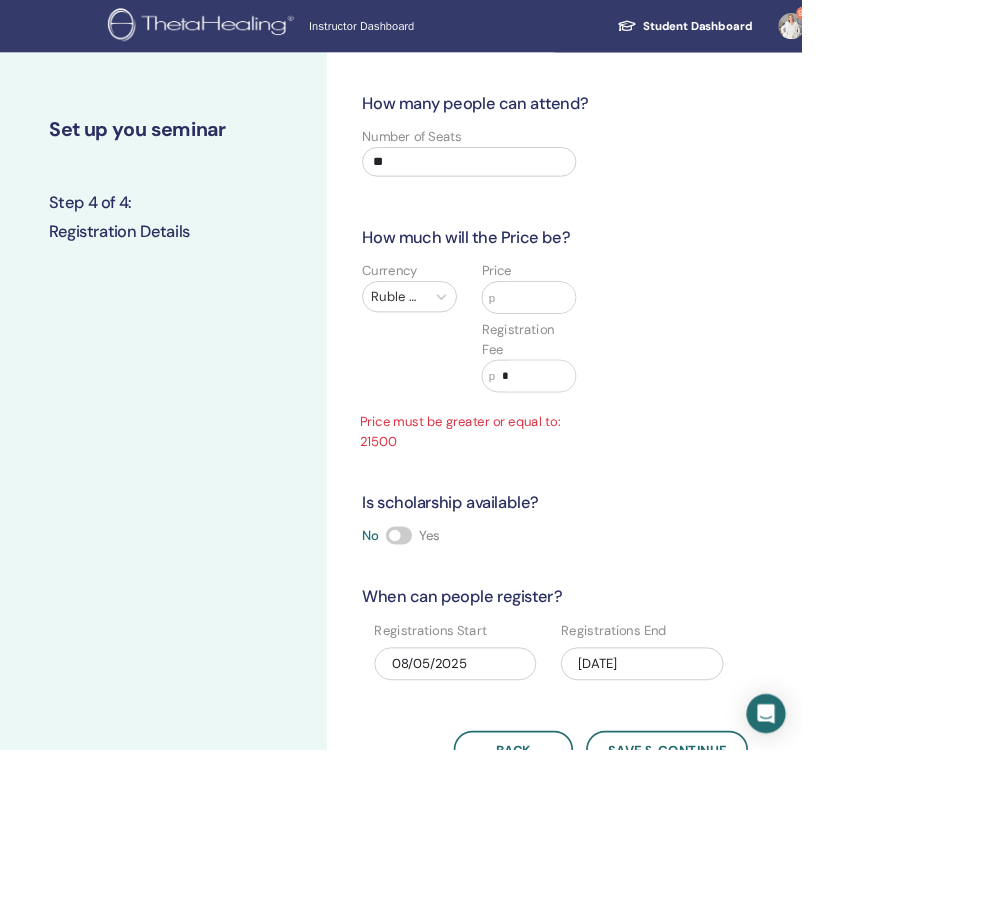 click at bounding box center [655, 364] 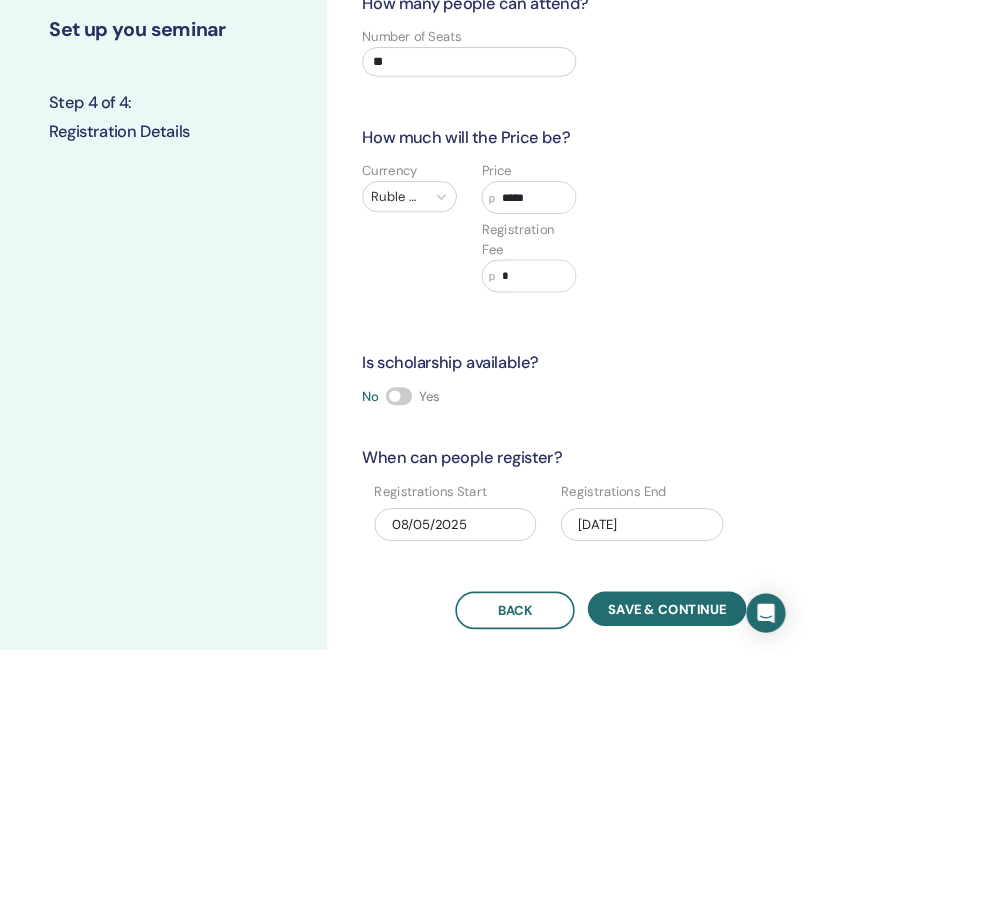 type on "*****" 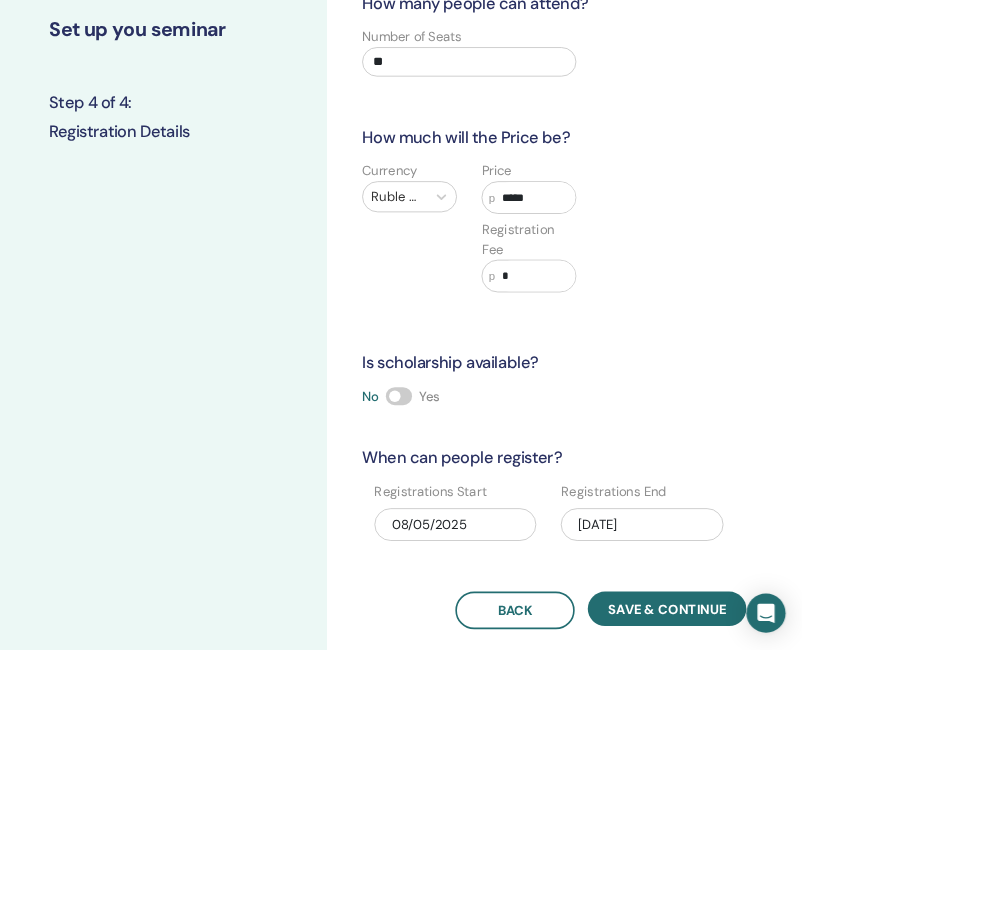 click at bounding box center [488, 607] 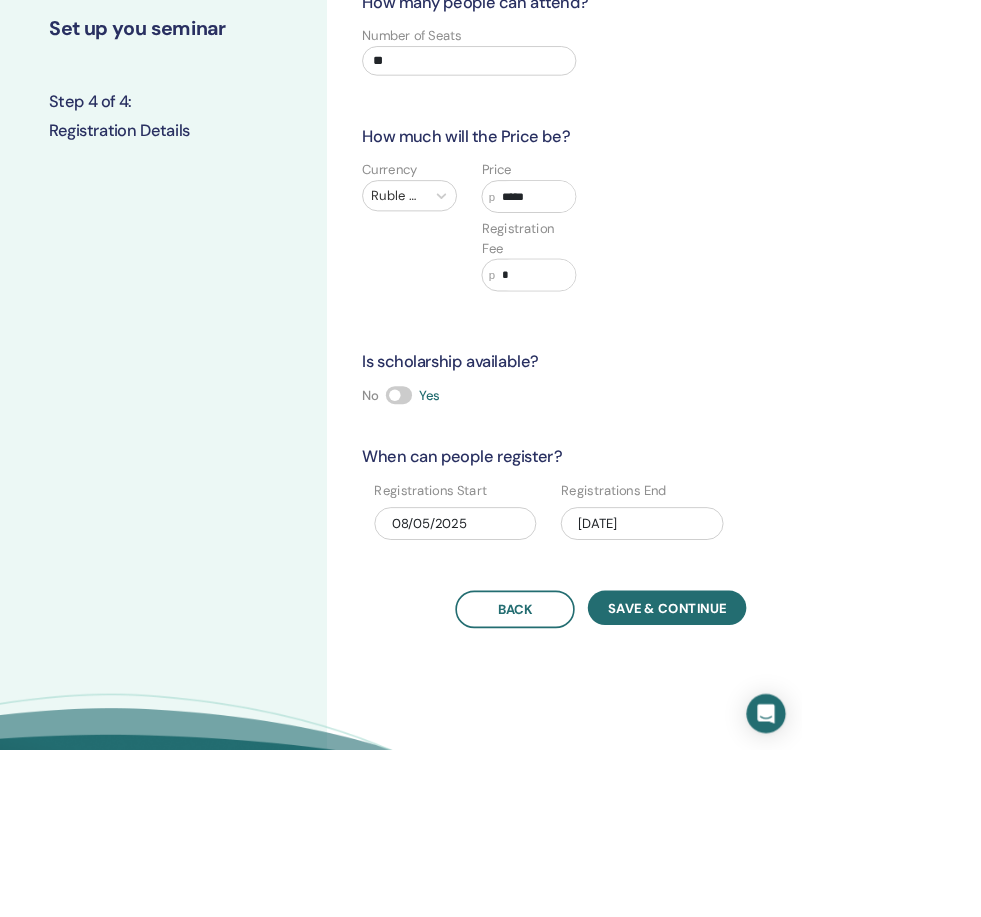 click on "Save & Continue" at bounding box center [816, 744] 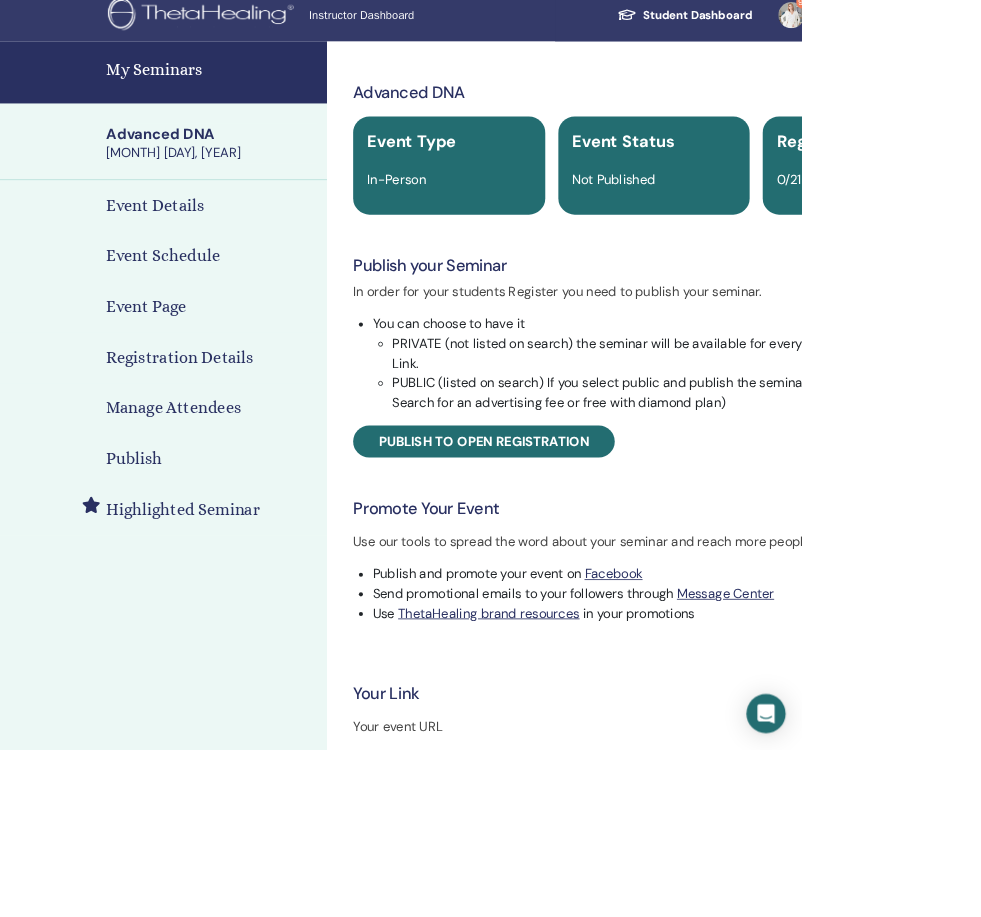 scroll, scrollTop: 13, scrollLeft: 0, axis: vertical 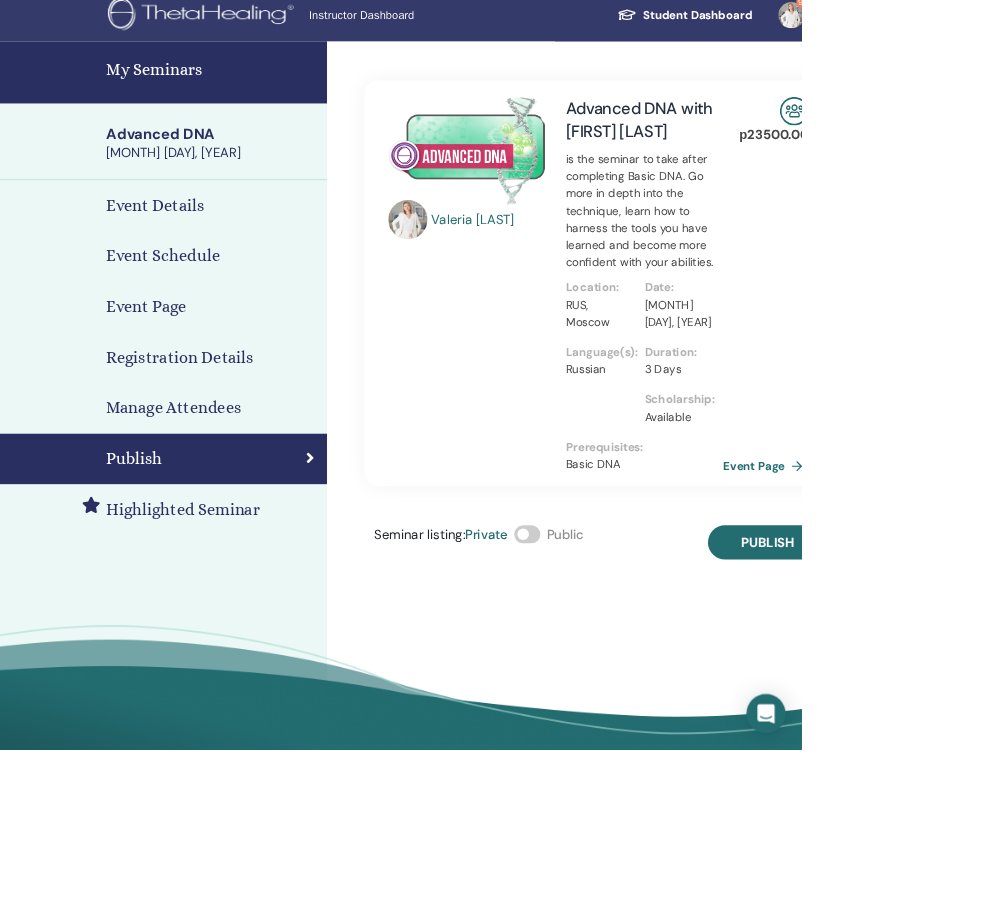 click on "Publish" at bounding box center (939, 664) 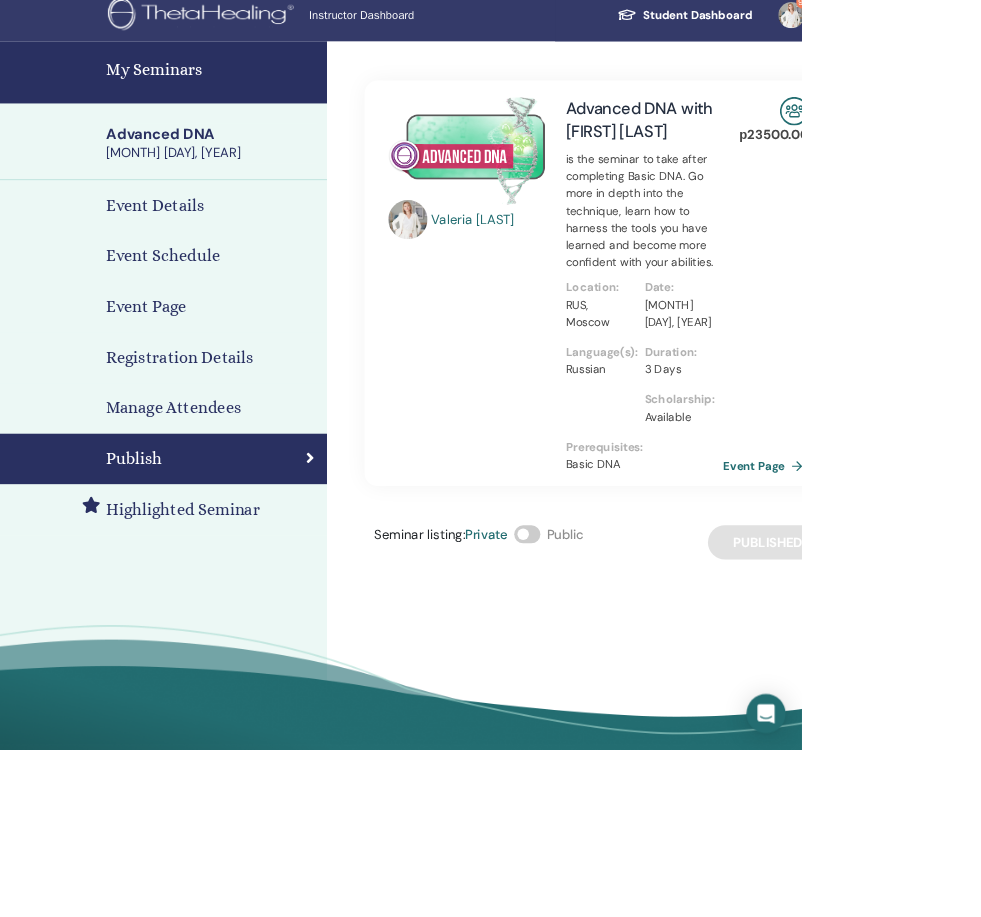 click on "My Seminars" at bounding box center [200, 89] 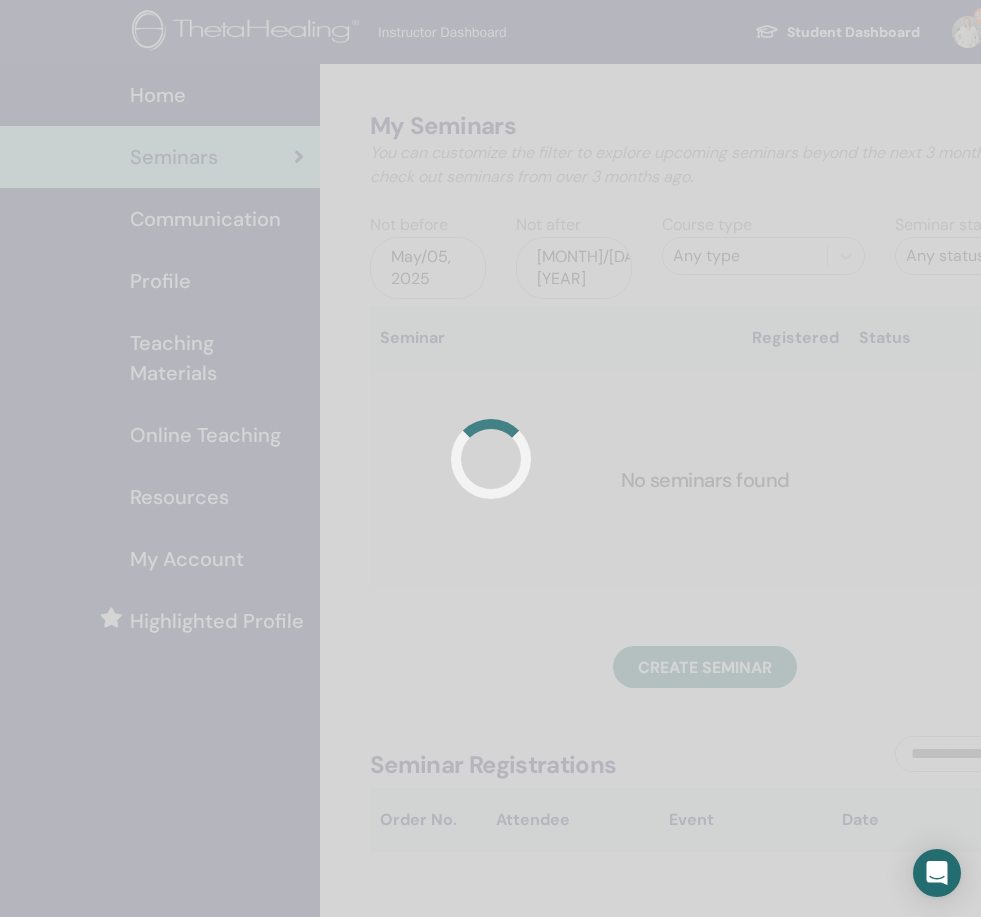 scroll, scrollTop: 0, scrollLeft: 0, axis: both 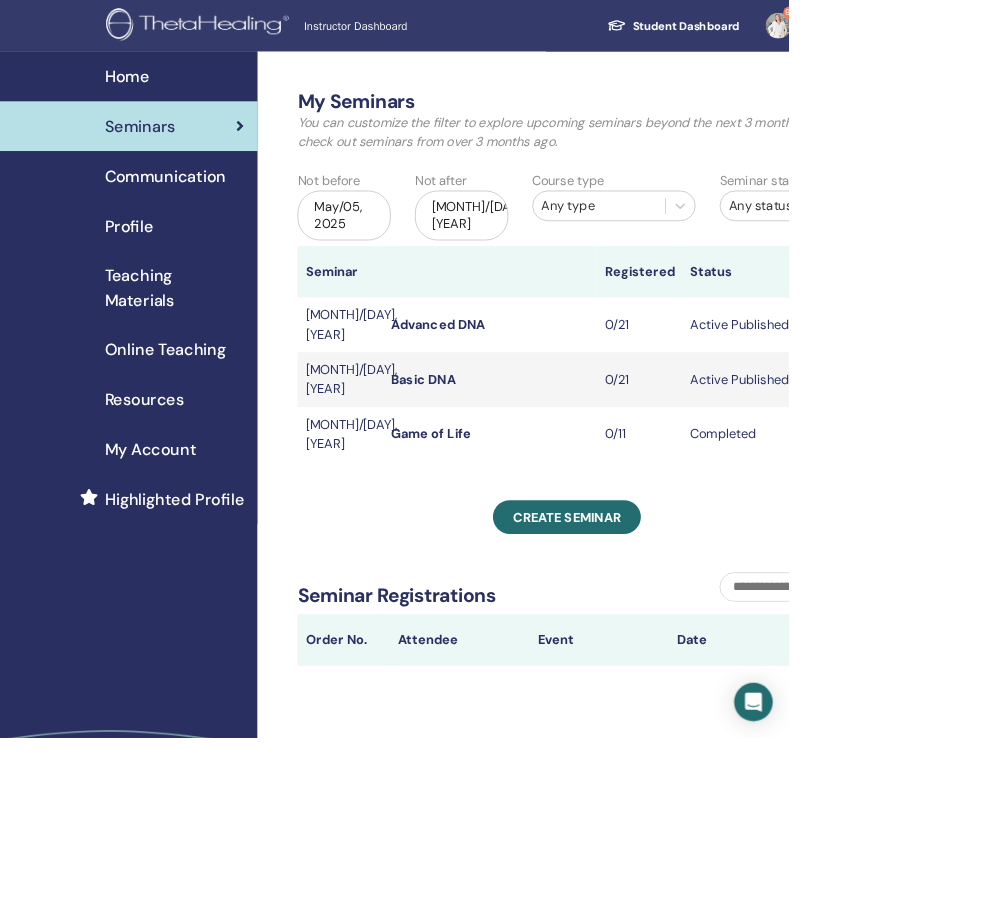 click on "Create seminar" at bounding box center [705, 643] 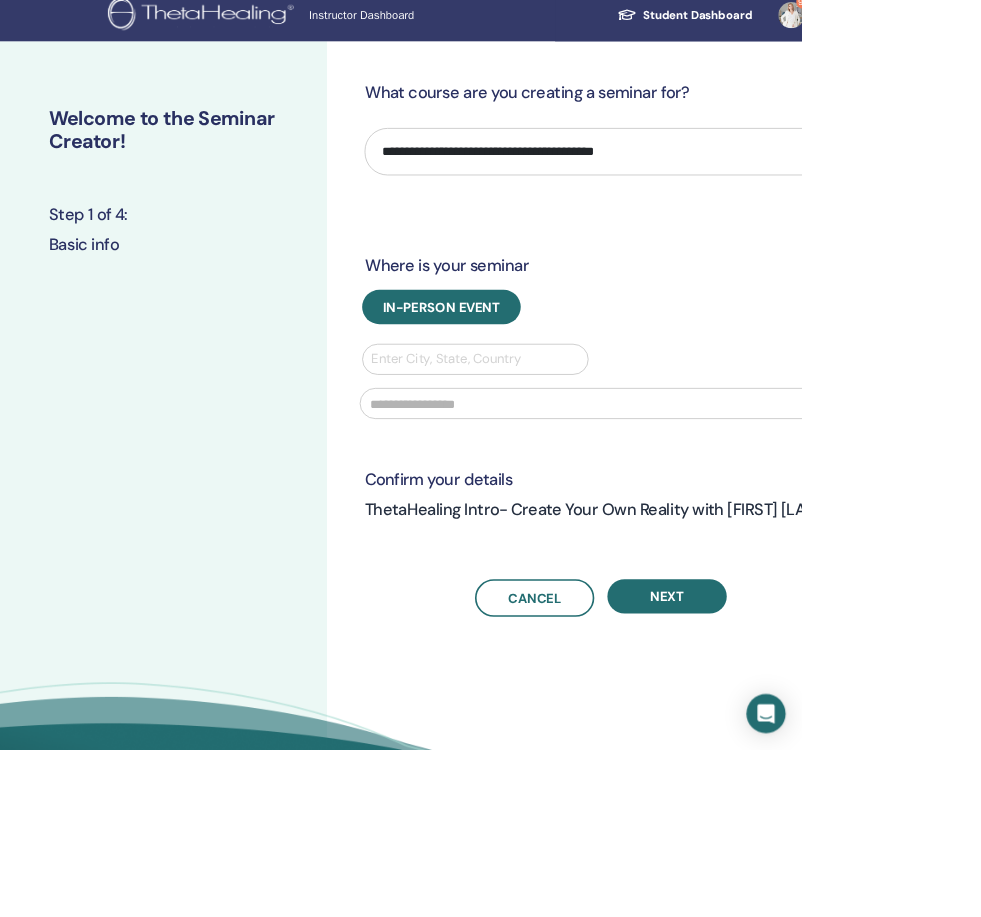scroll, scrollTop: 13, scrollLeft: 0, axis: vertical 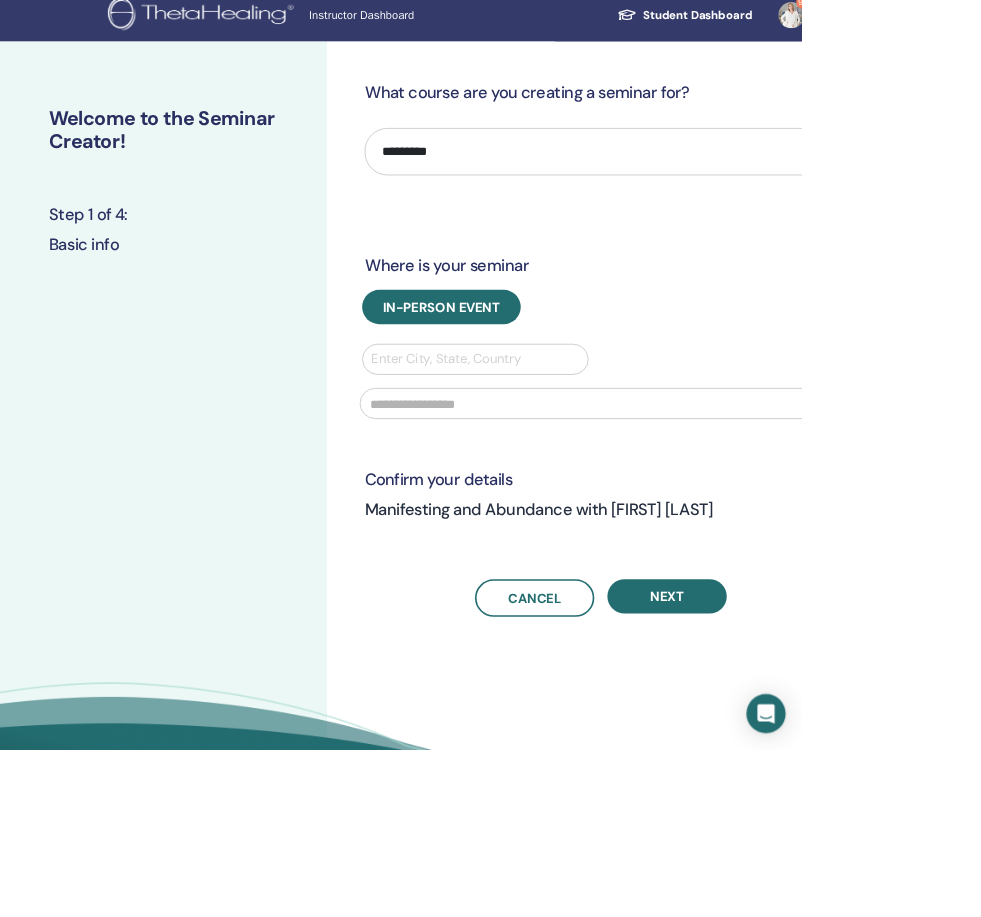 click on "In-Person Event" at bounding box center (540, 376) 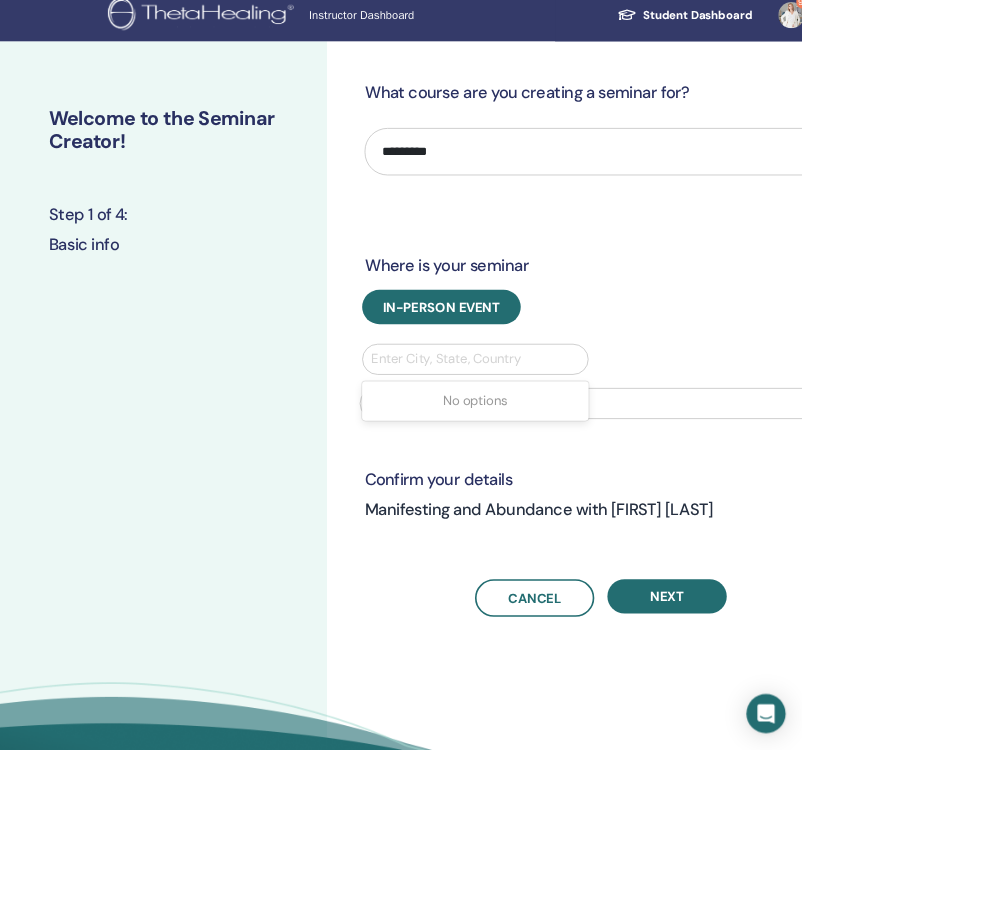 scroll, scrollTop: 13, scrollLeft: 0, axis: vertical 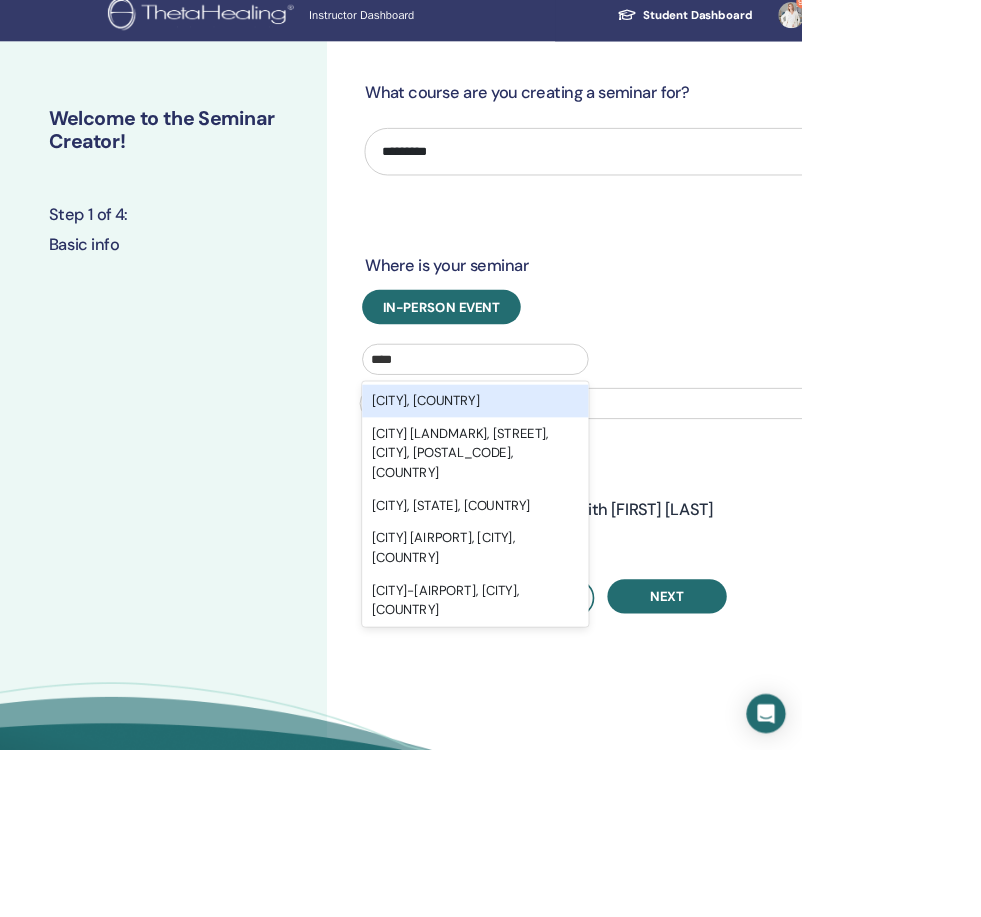click on "[CITY], [COUNTRY]" at bounding box center [581, 491] 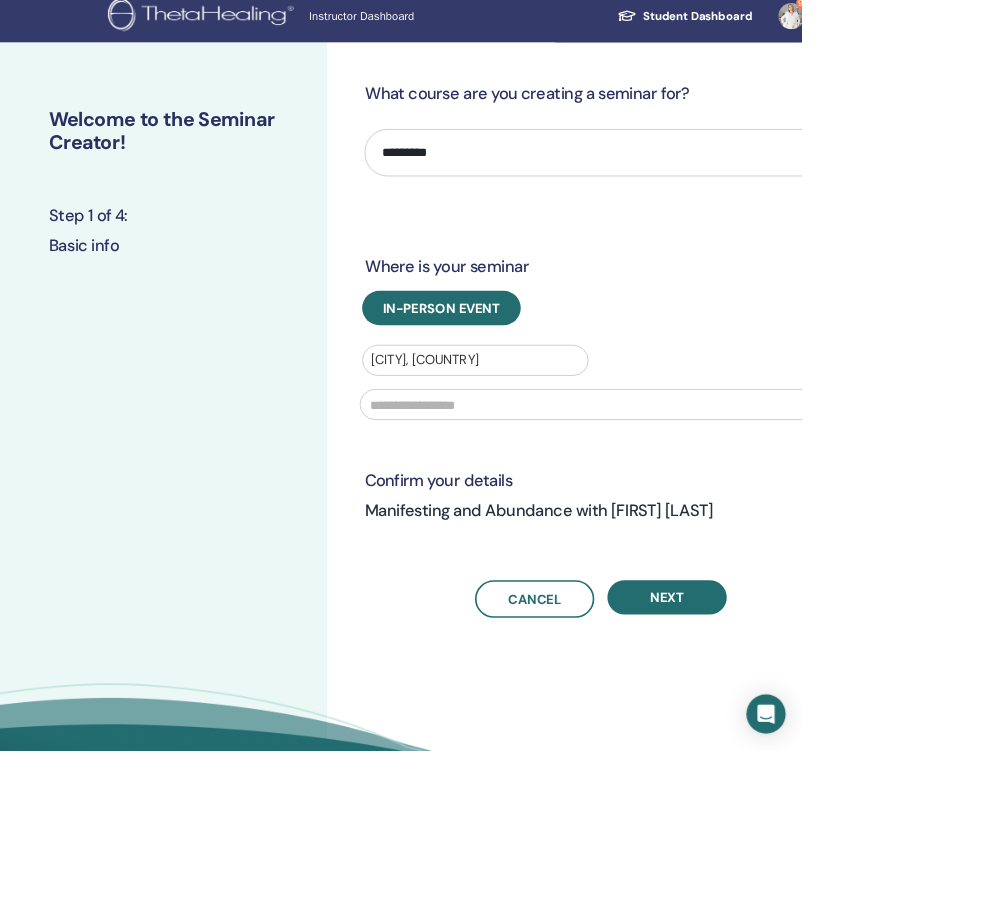 click at bounding box center [735, 494] 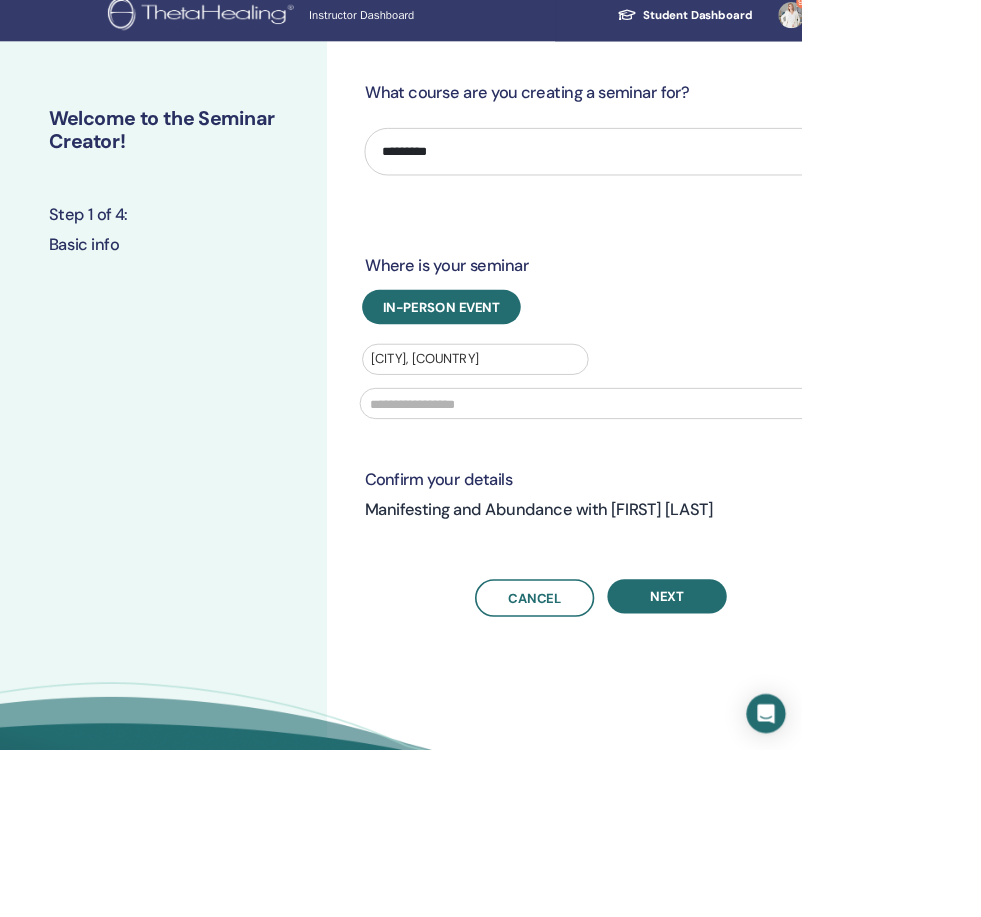 scroll, scrollTop: 13, scrollLeft: 0, axis: vertical 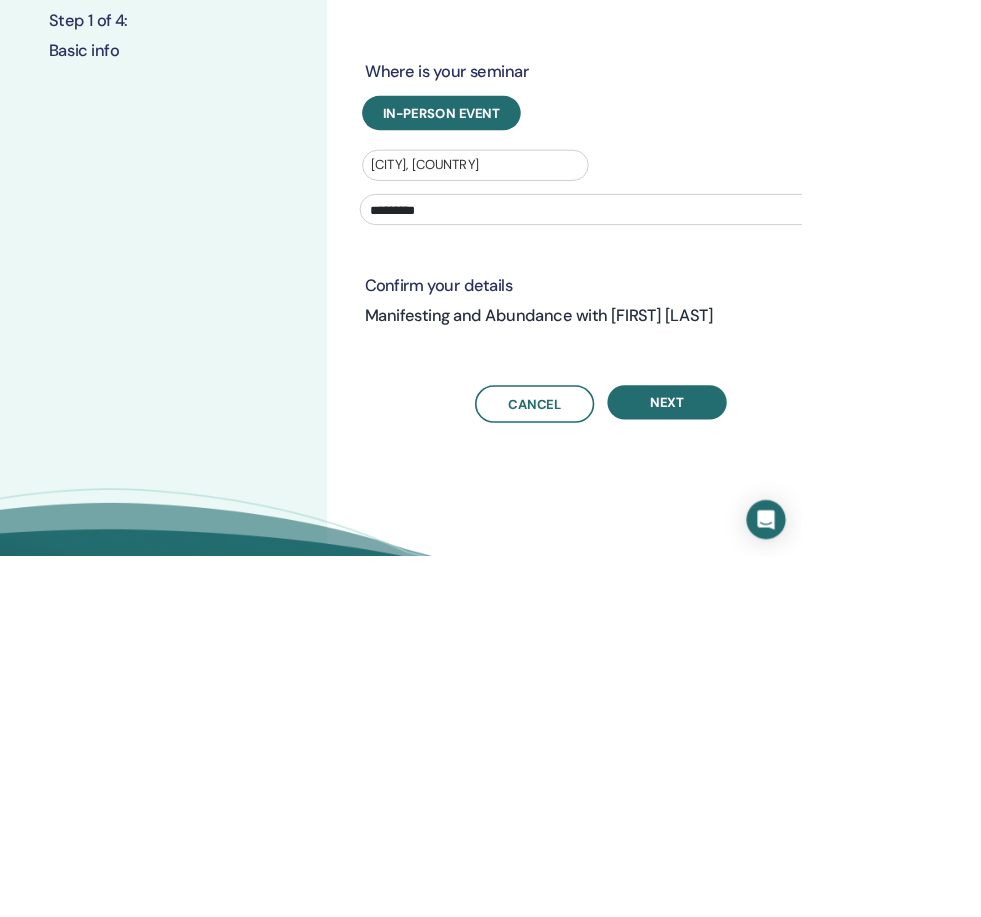 type on "*********" 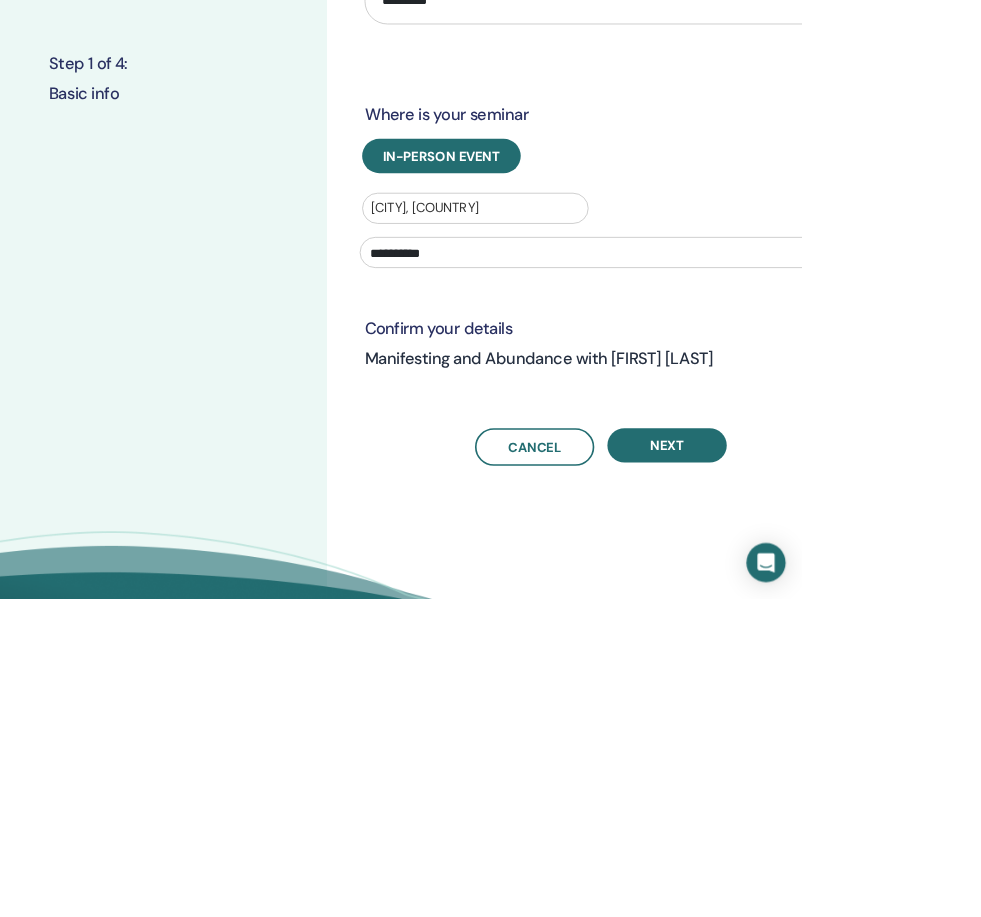 click on "Next" at bounding box center [816, 730] 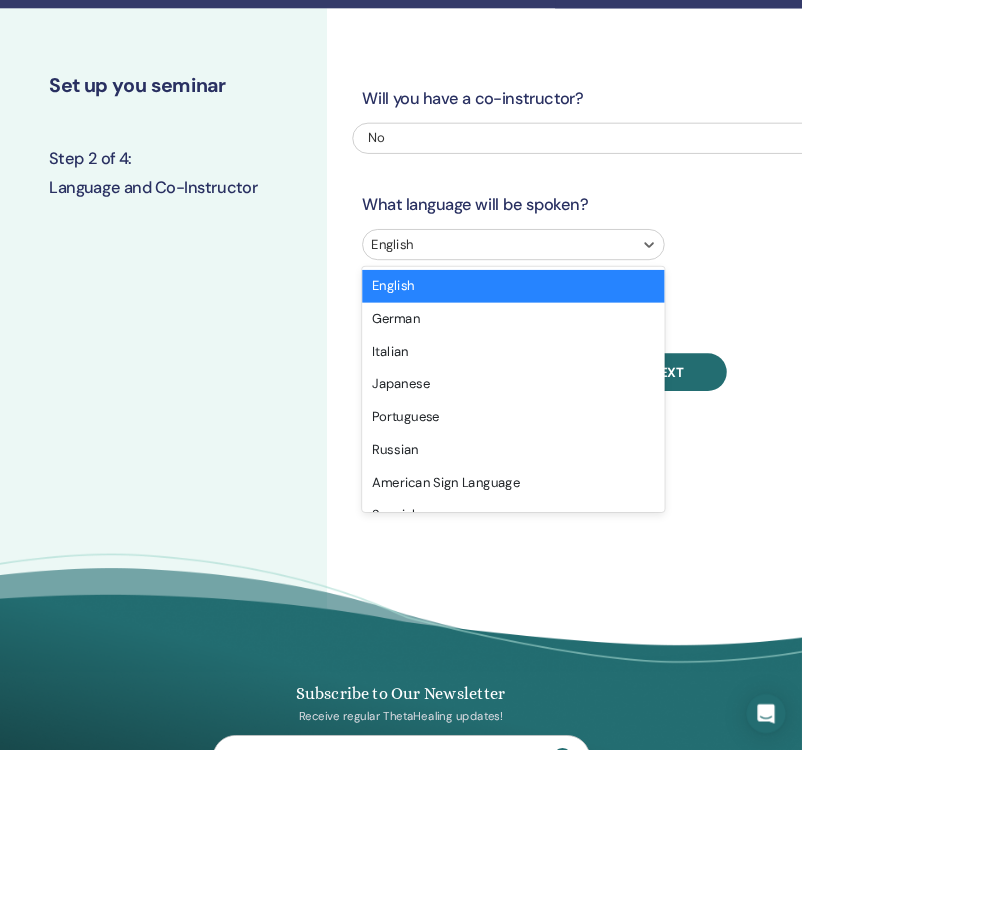 scroll, scrollTop: 53, scrollLeft: 0, axis: vertical 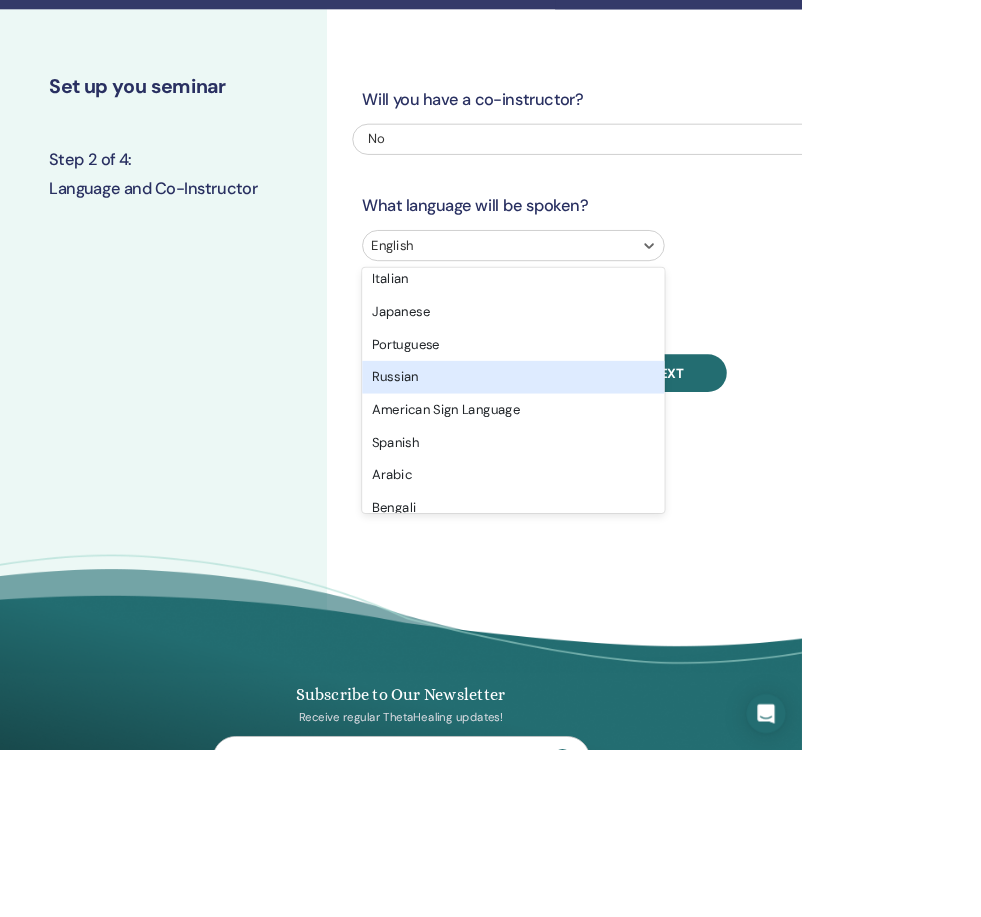 click on "Russian" at bounding box center [628, 461] 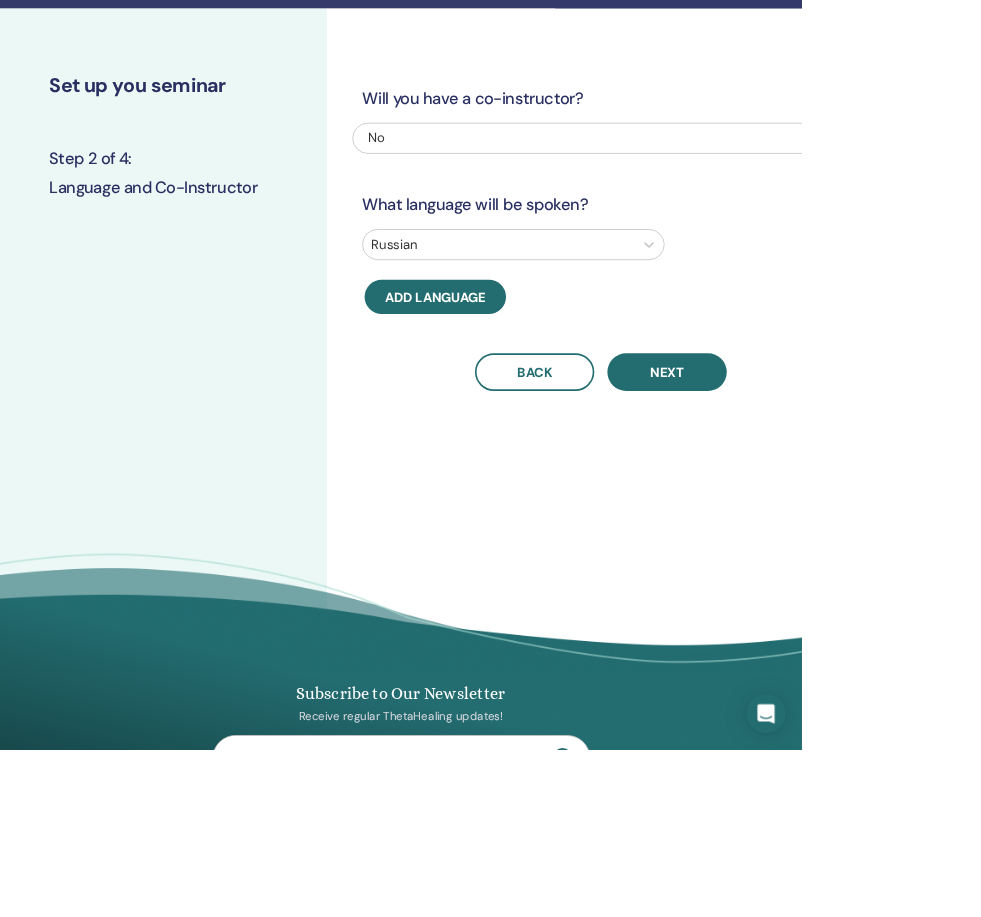 click on "Next" at bounding box center (816, 455) 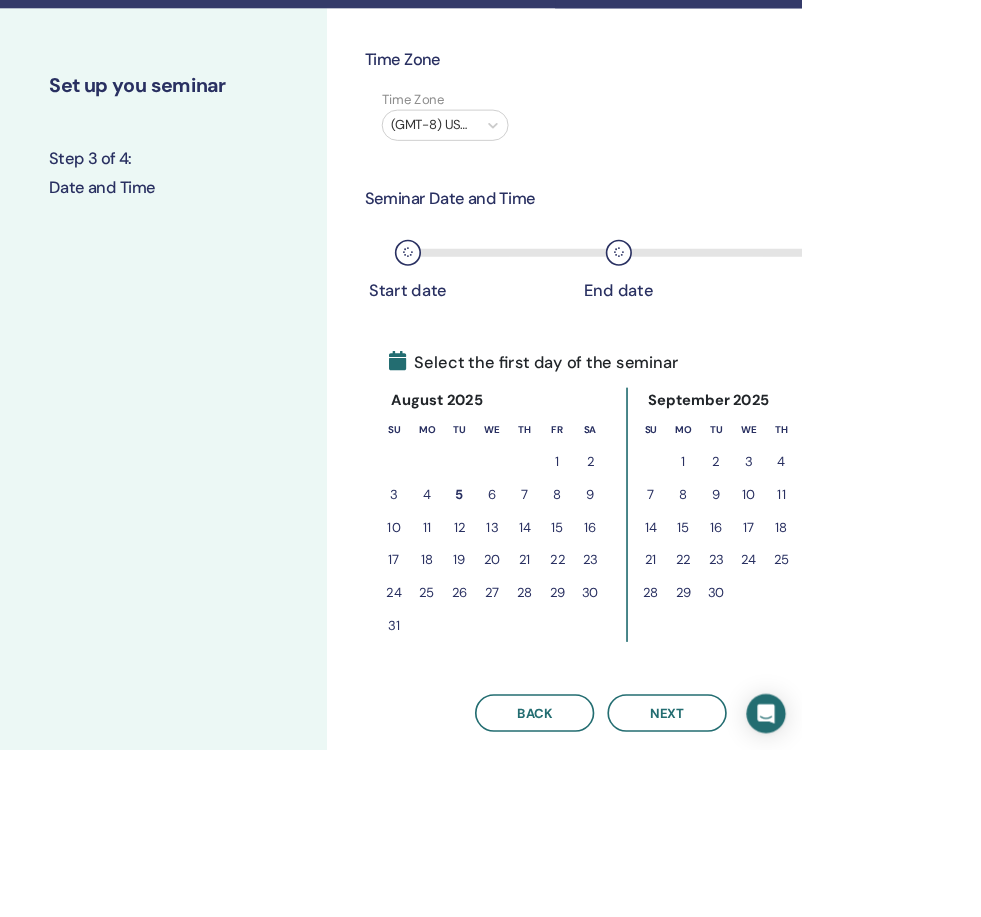 scroll, scrollTop: 73, scrollLeft: 0, axis: vertical 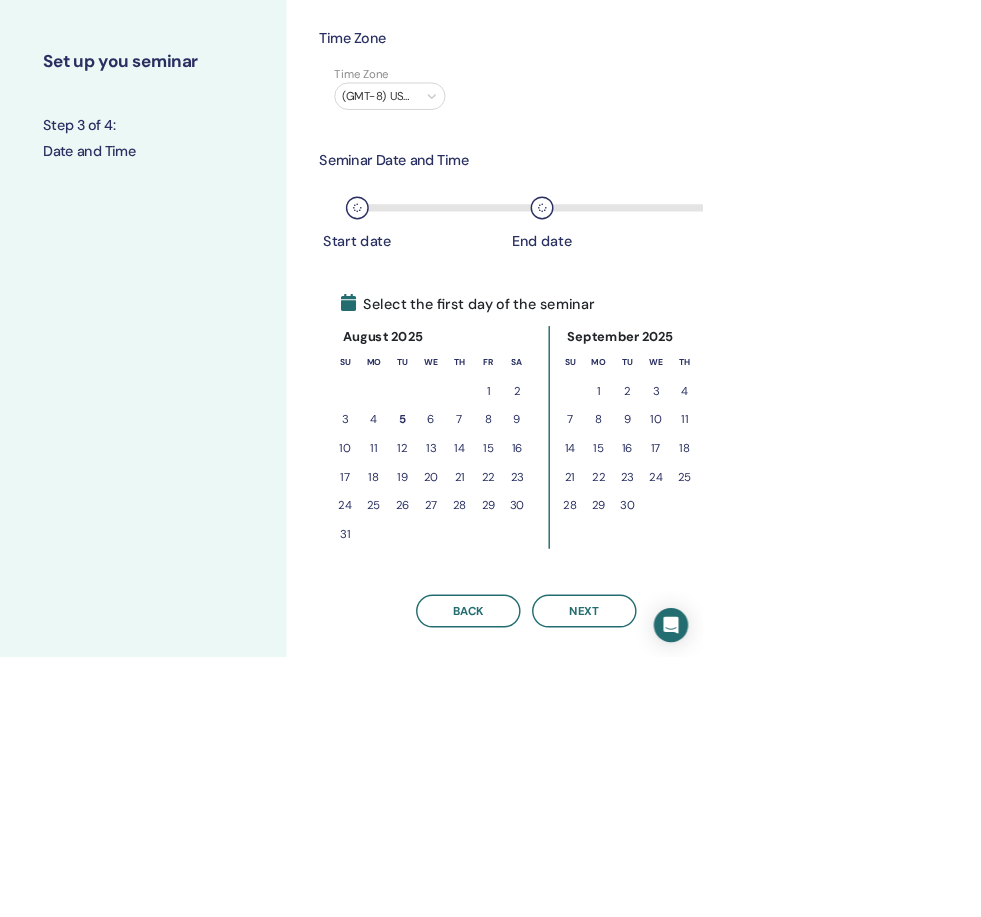 click on "Next" at bounding box center (816, 853) 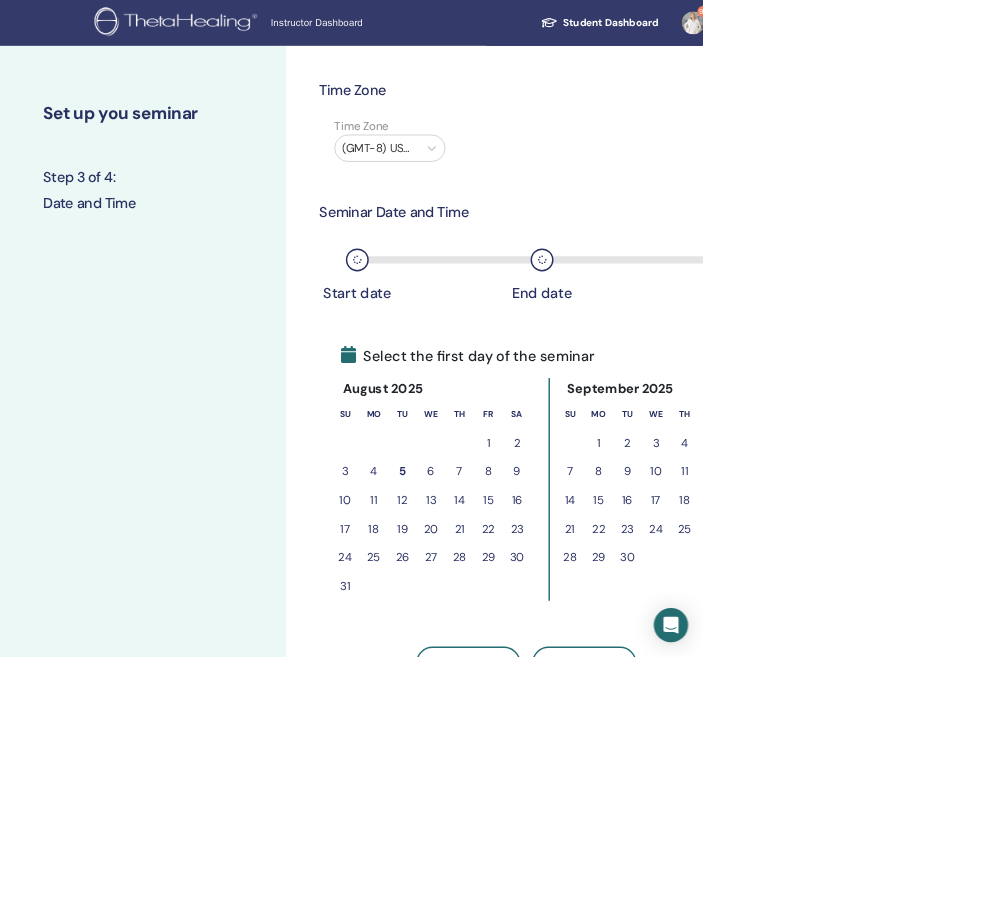 click on "22" at bounding box center (682, 739) 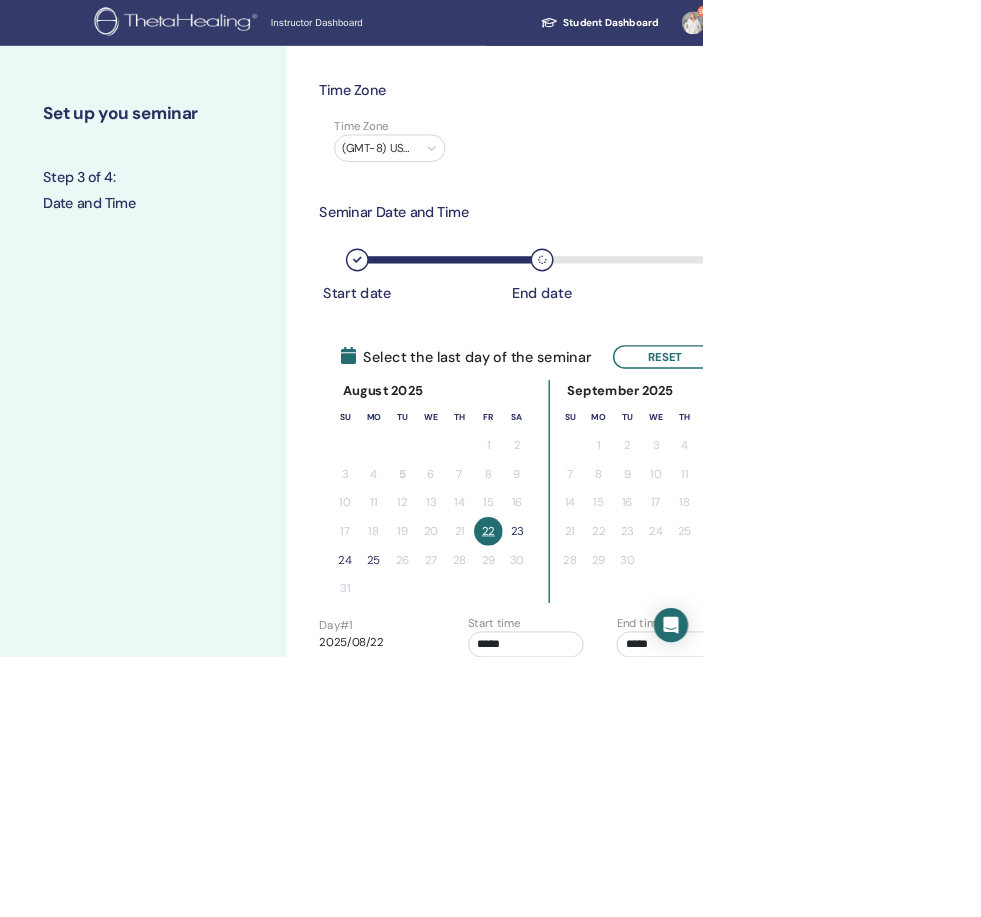 click on "23" at bounding box center (722, 742) 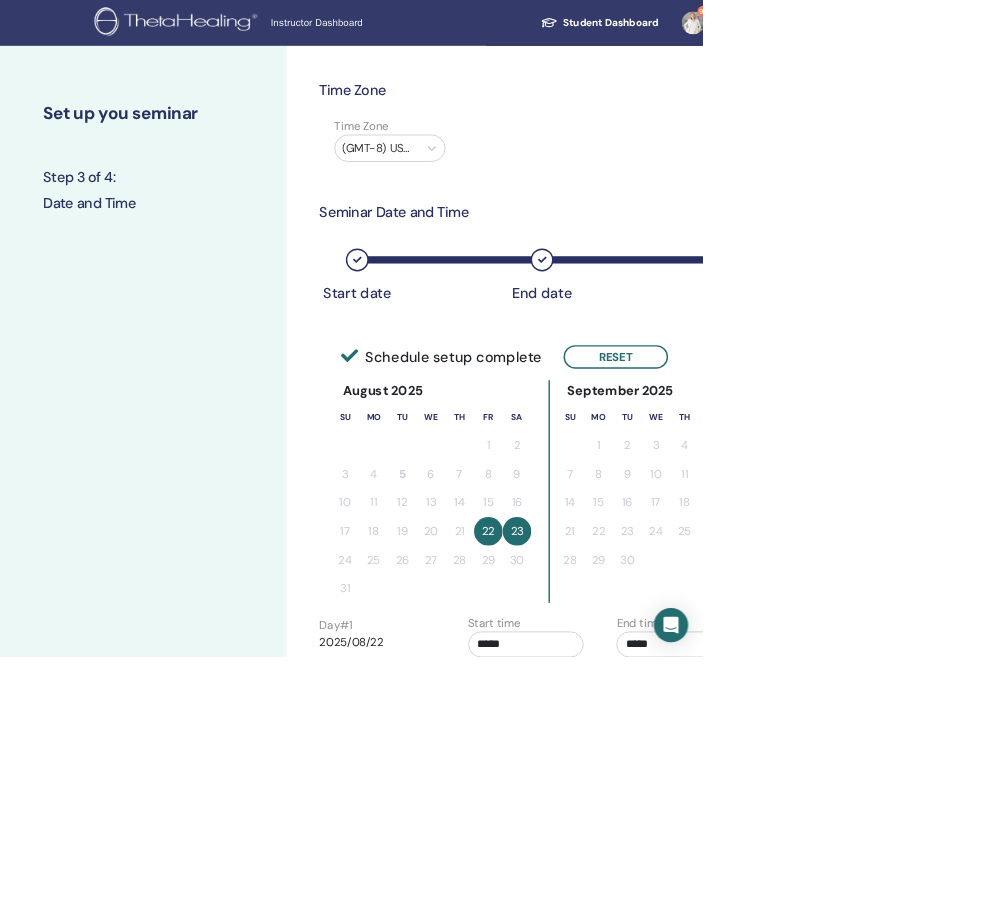click on "Next" at bounding box center [816, 1072] 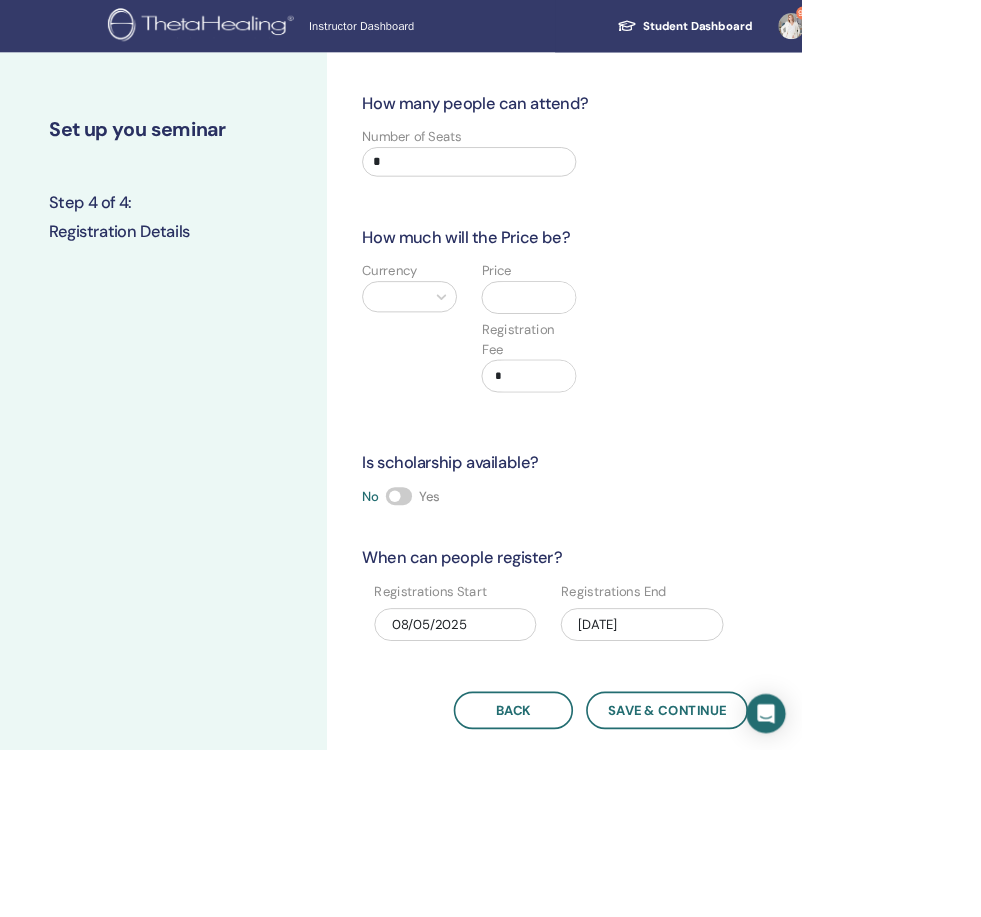 click on "*" at bounding box center [574, 198] 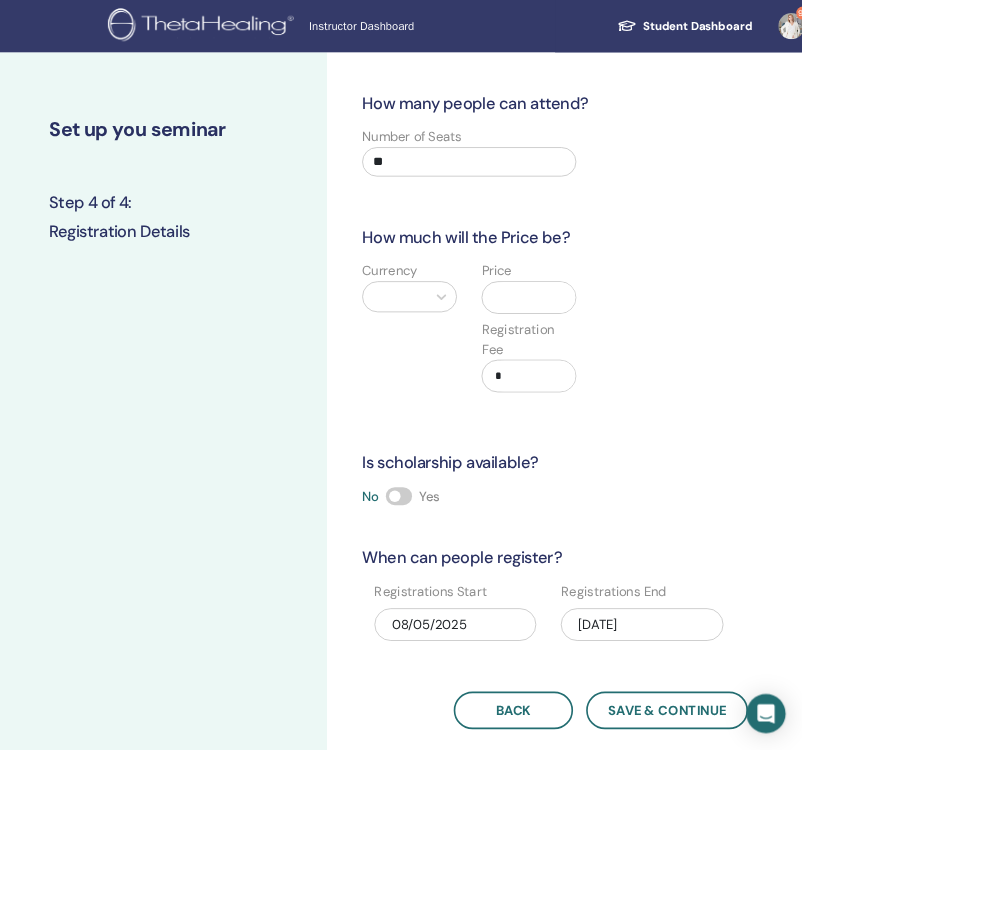 type on "**" 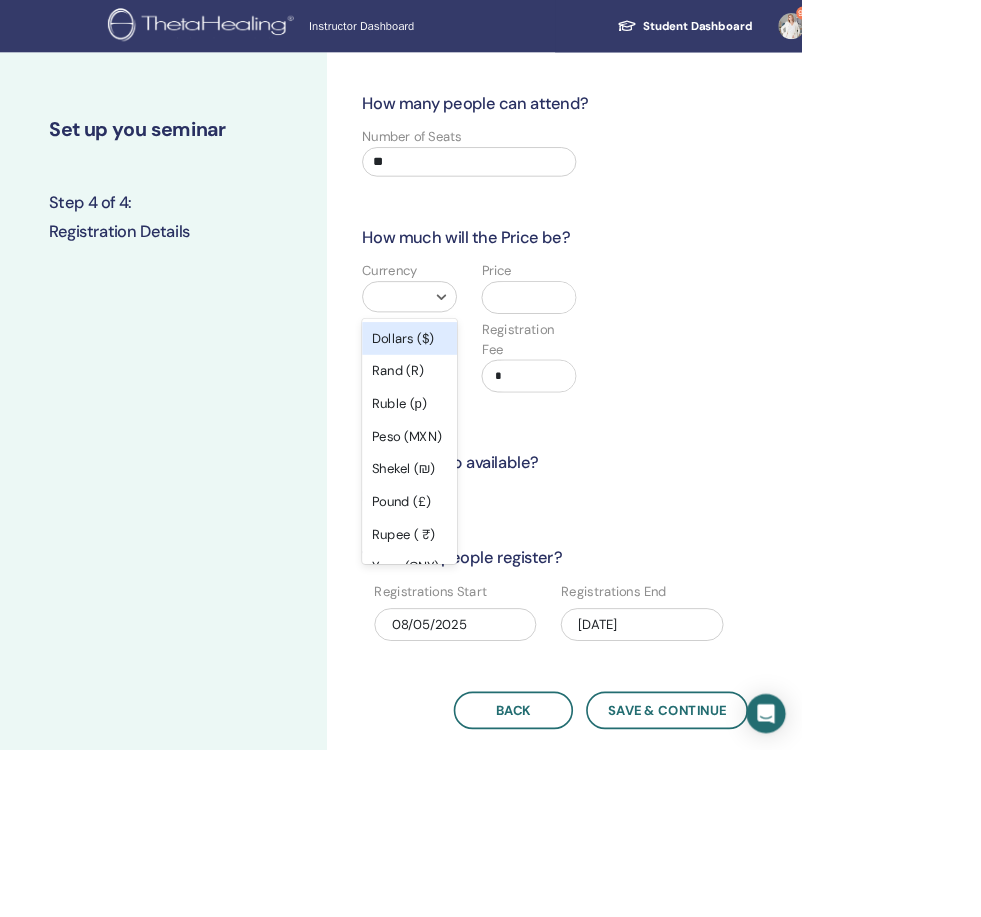 click on "Ruble (р)" at bounding box center (501, 494) 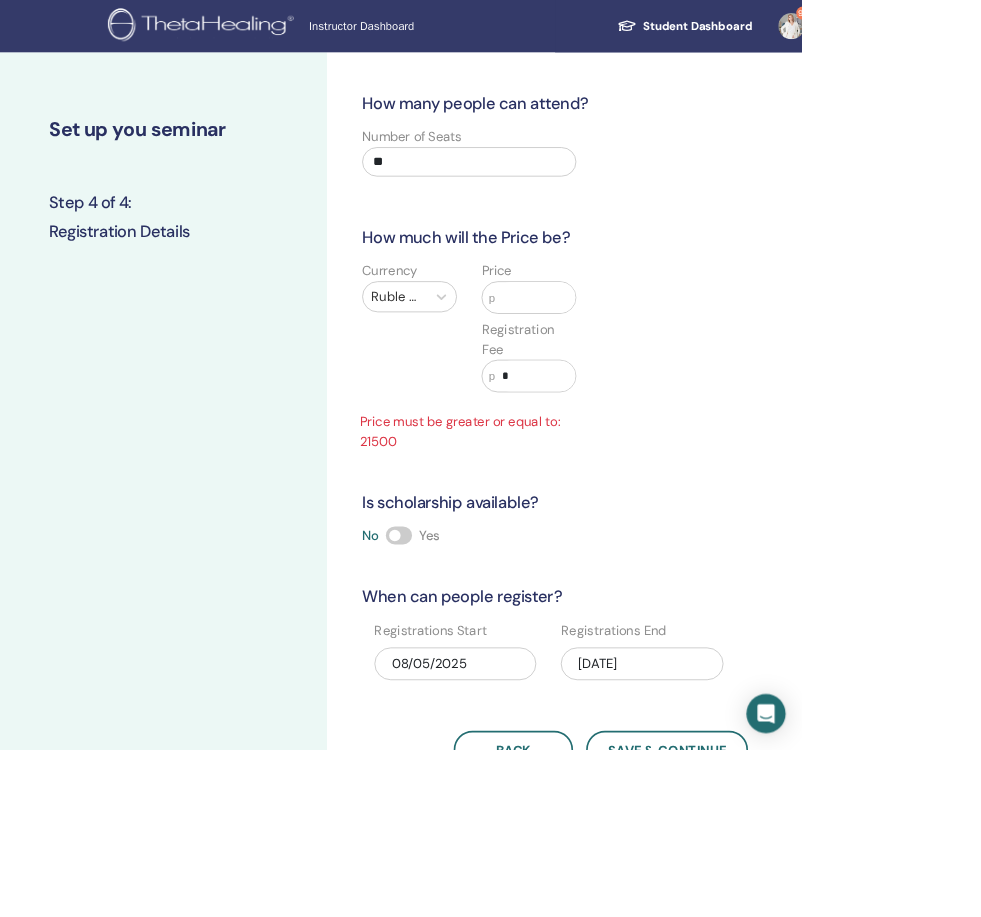 click at bounding box center (655, 364) 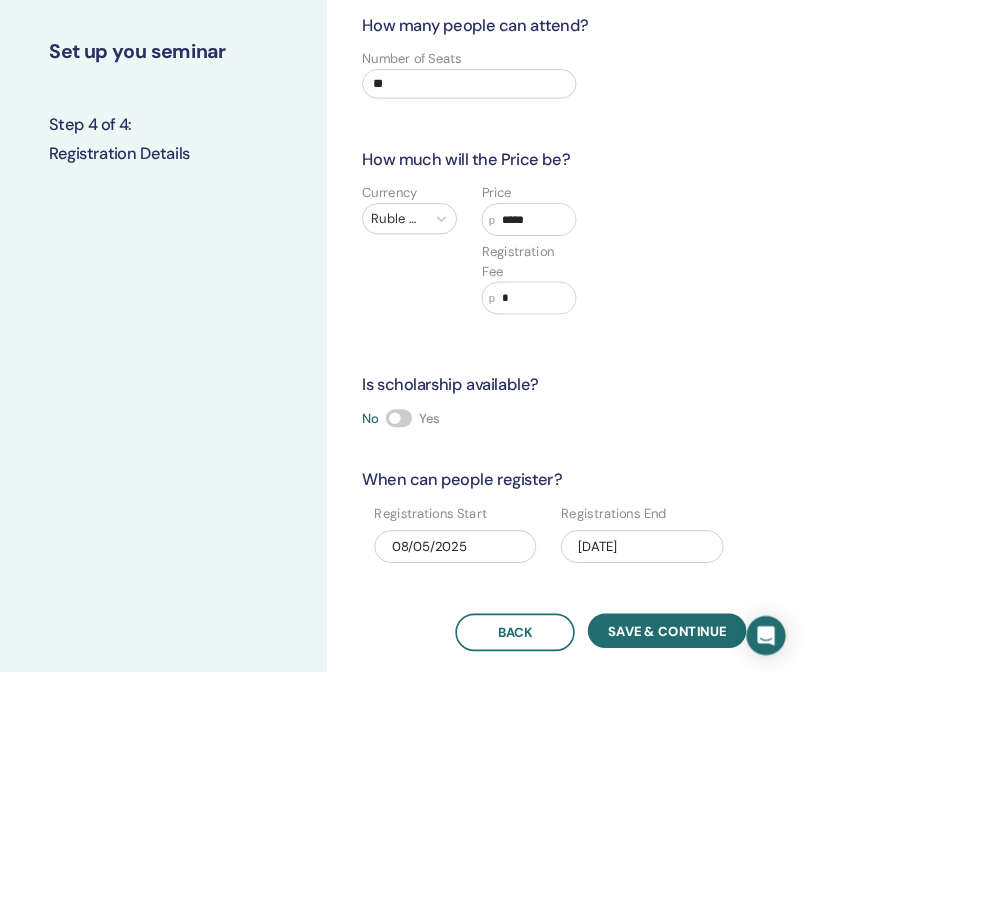 type on "*****" 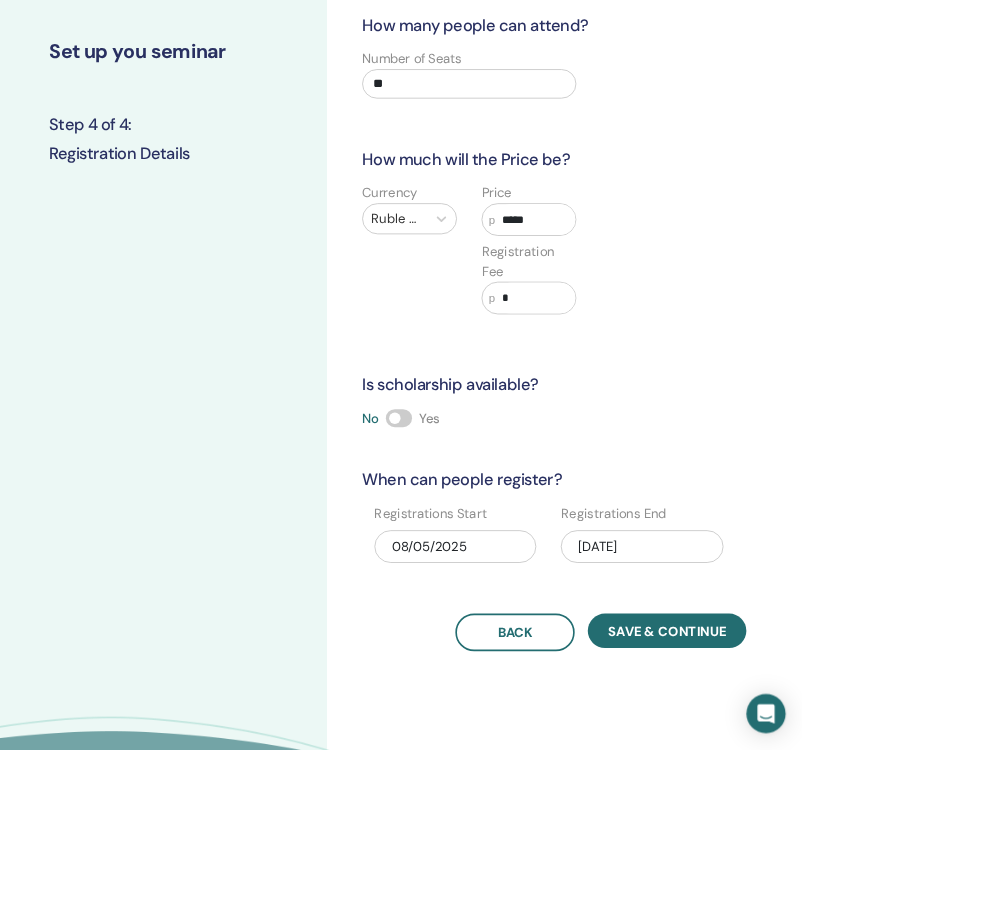click at bounding box center (488, 512) 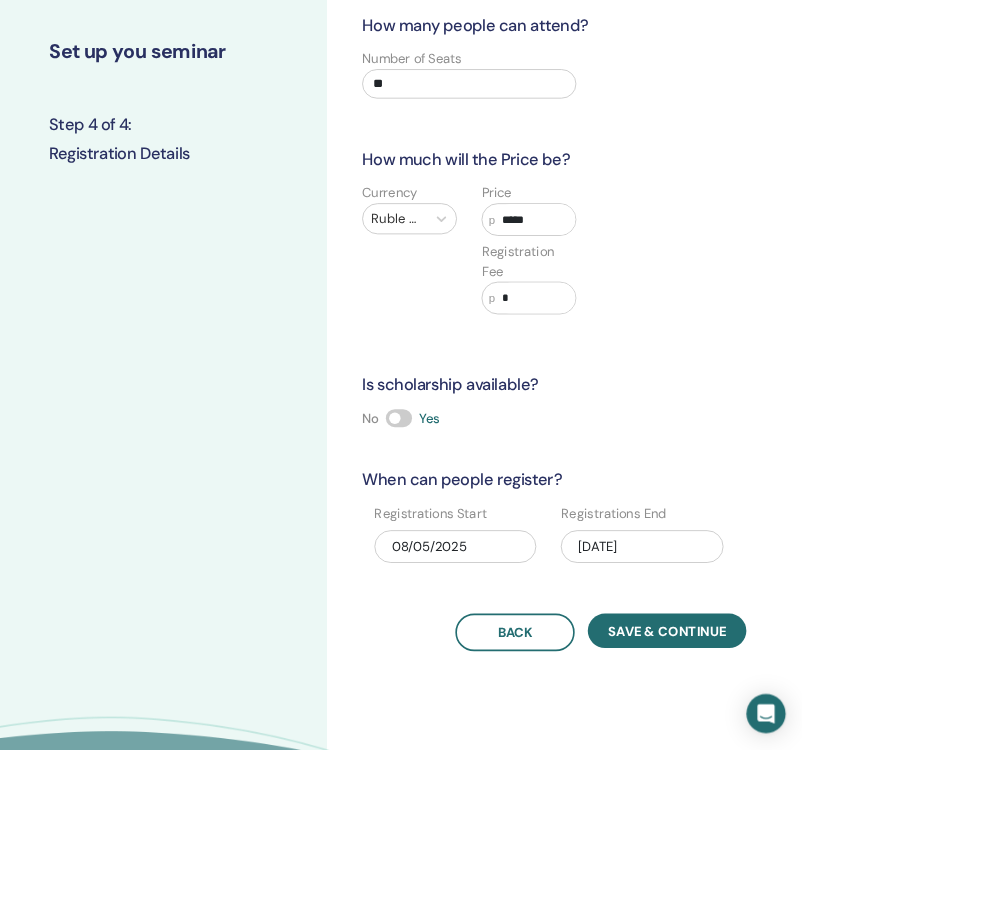 click on "Save & Continue" at bounding box center [816, 772] 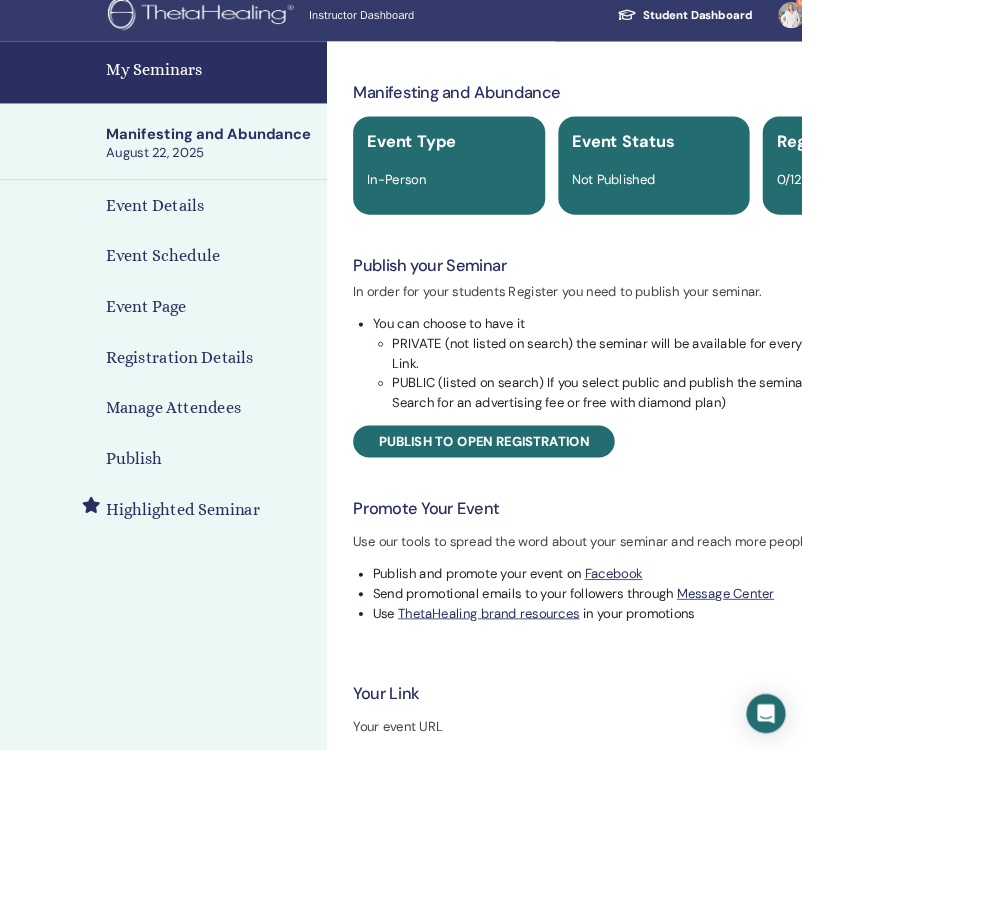 scroll, scrollTop: 13, scrollLeft: 0, axis: vertical 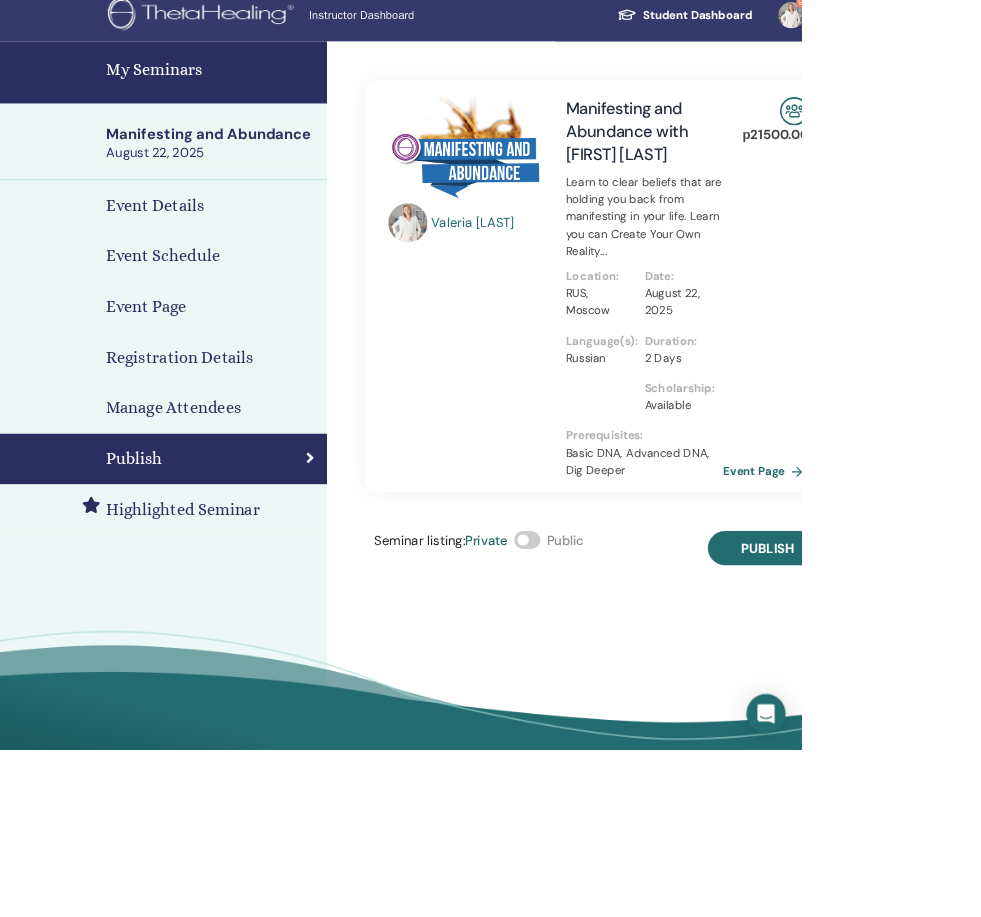 click on "Publish" at bounding box center (939, 671) 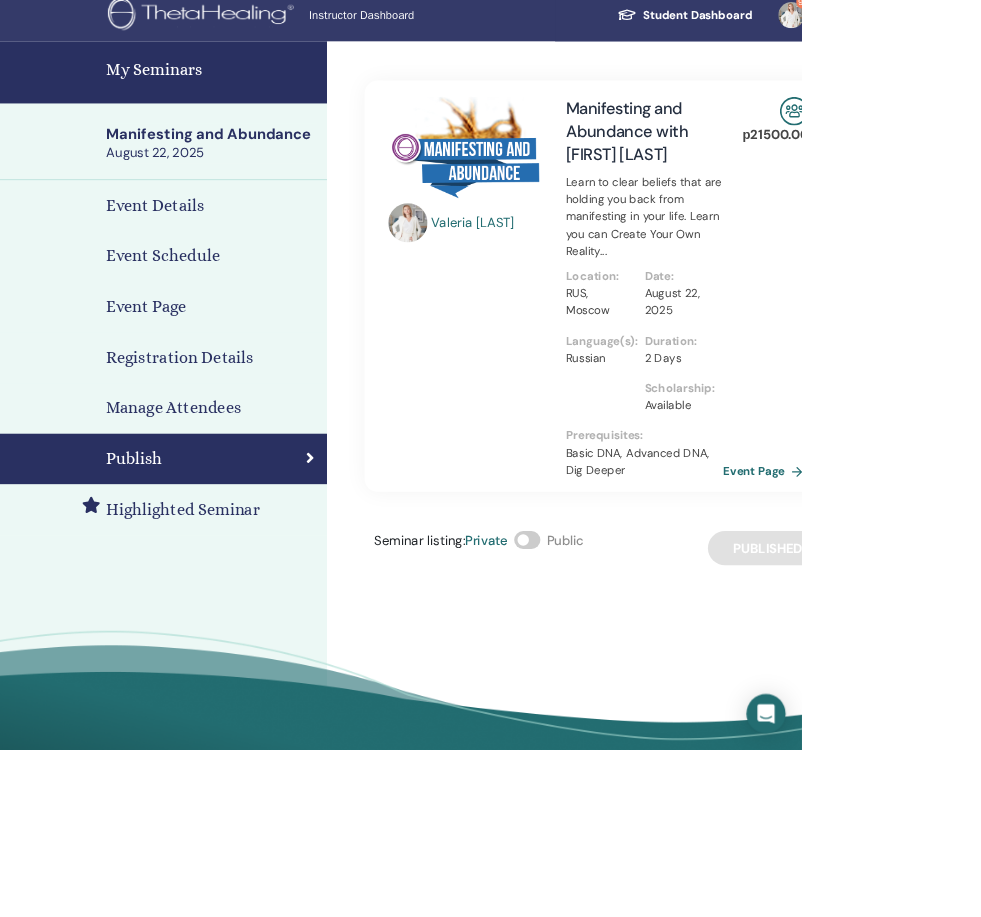 scroll, scrollTop: 0, scrollLeft: 0, axis: both 